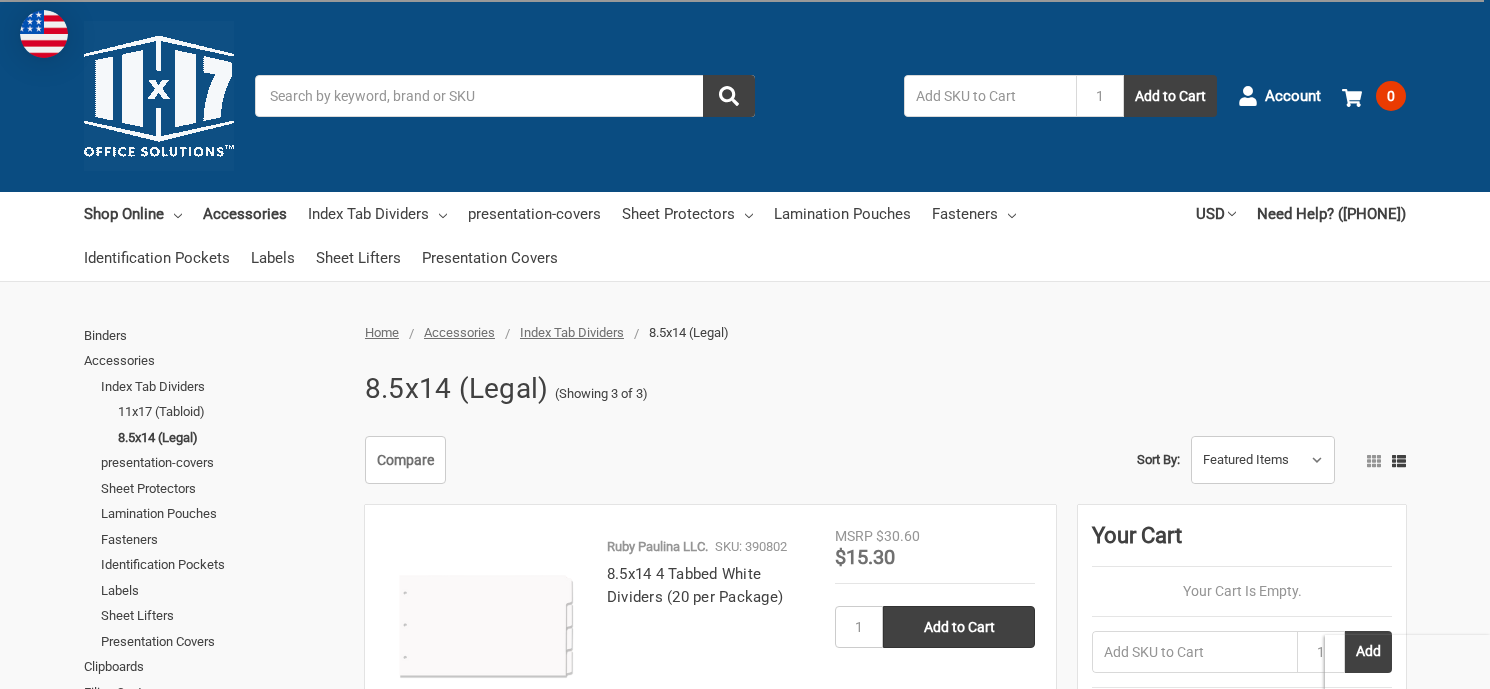 scroll, scrollTop: 0, scrollLeft: 0, axis: both 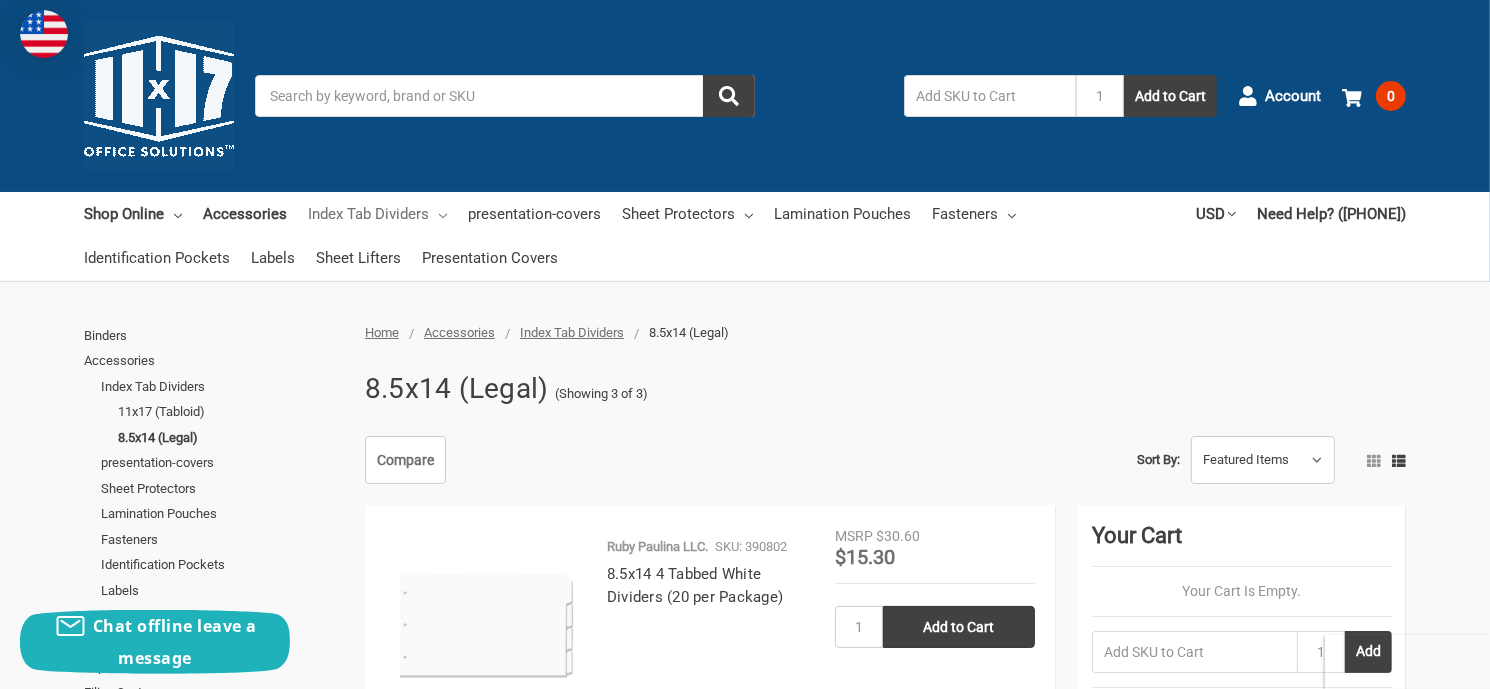 click on "Index Tab Dividers" at bounding box center [377, 214] 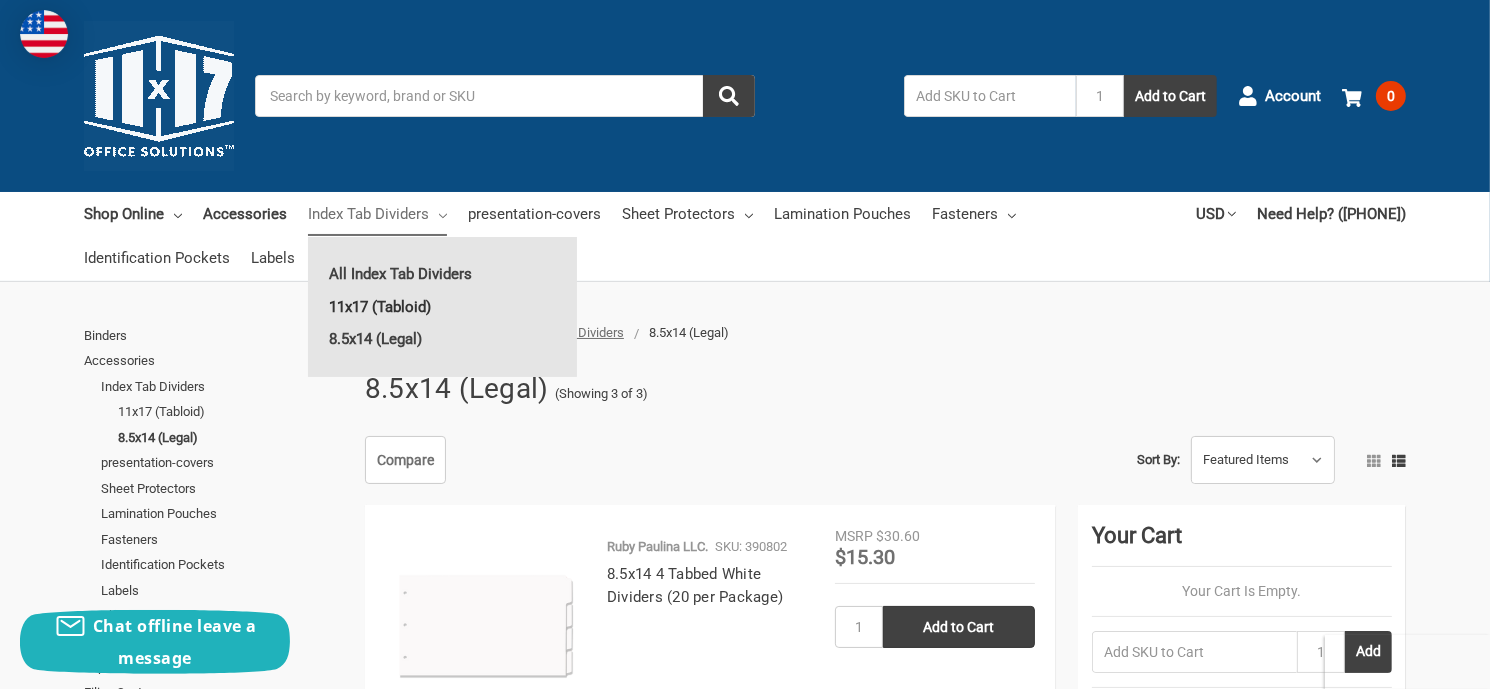 click on "11x17 (Tabloid)" at bounding box center (442, 307) 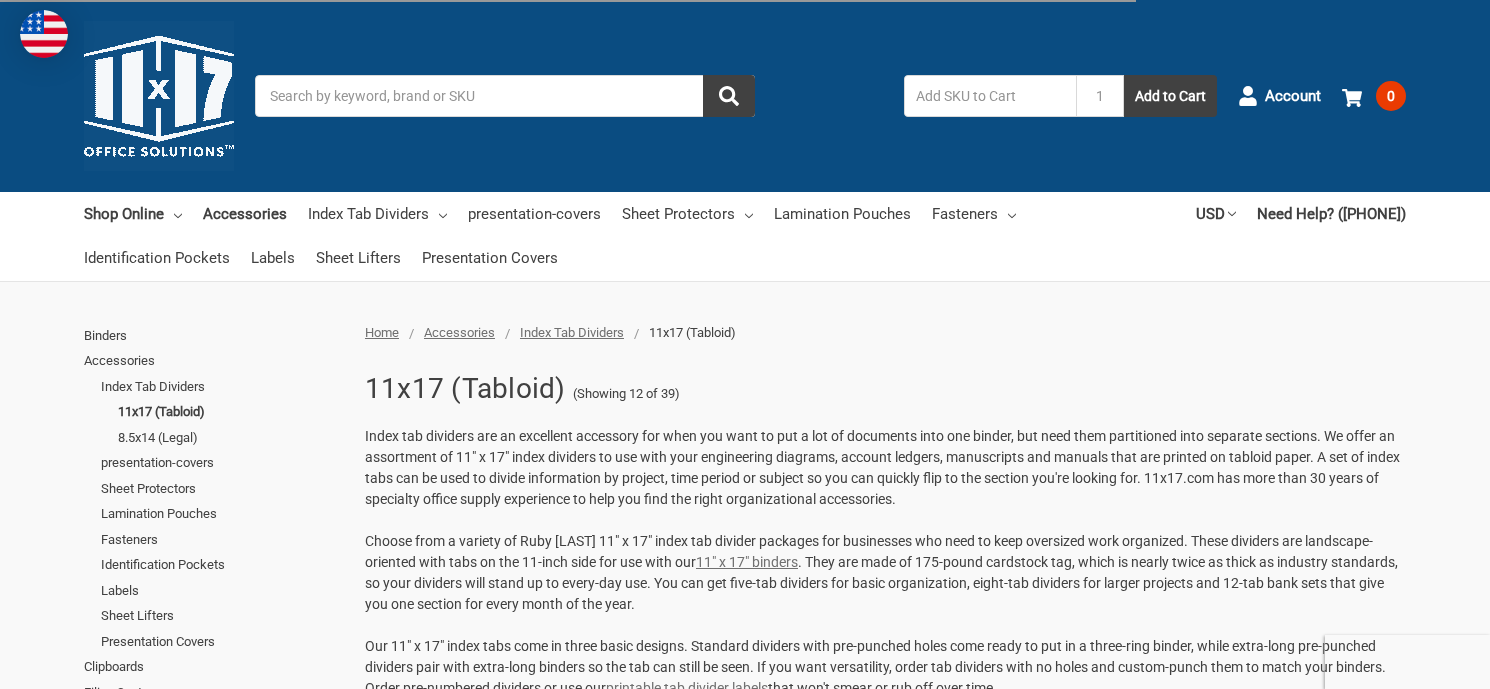 scroll, scrollTop: 0, scrollLeft: 0, axis: both 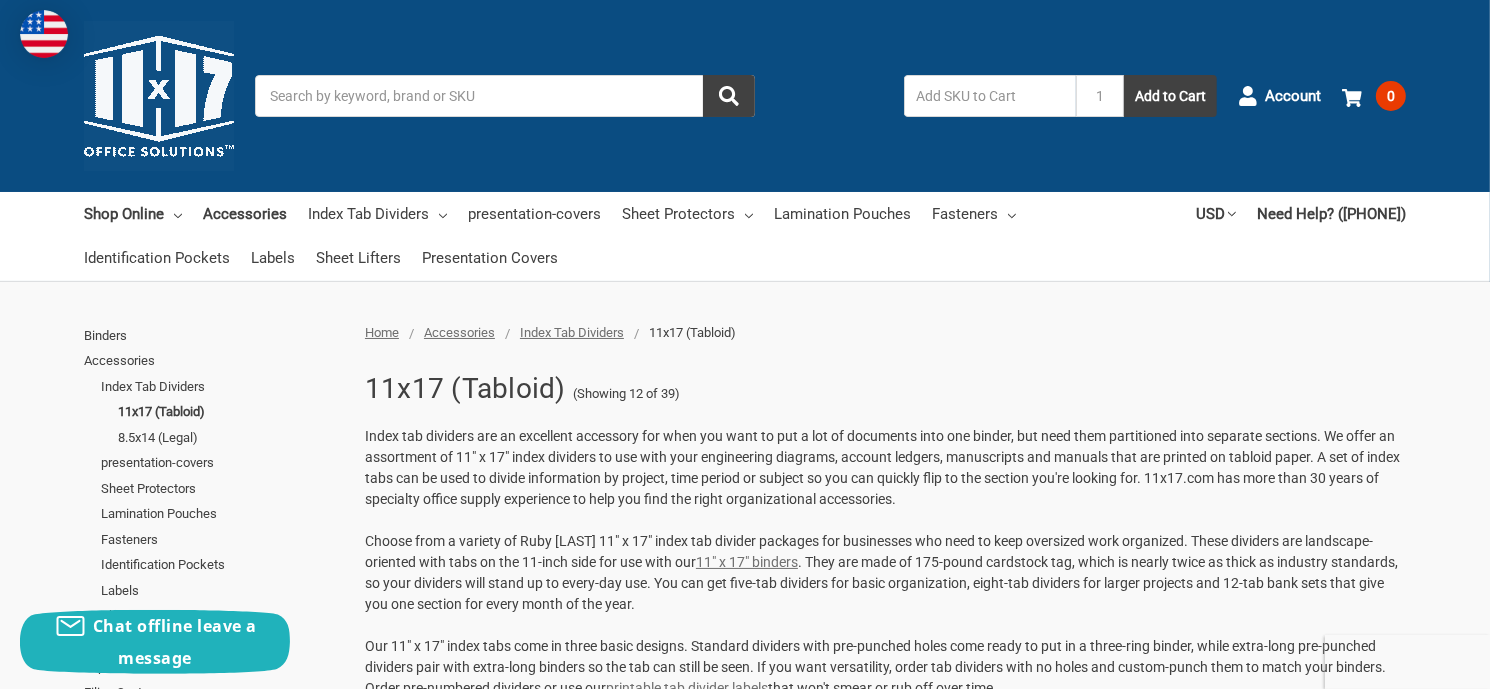 click on "Index Tab Dividers" at bounding box center (572, 332) 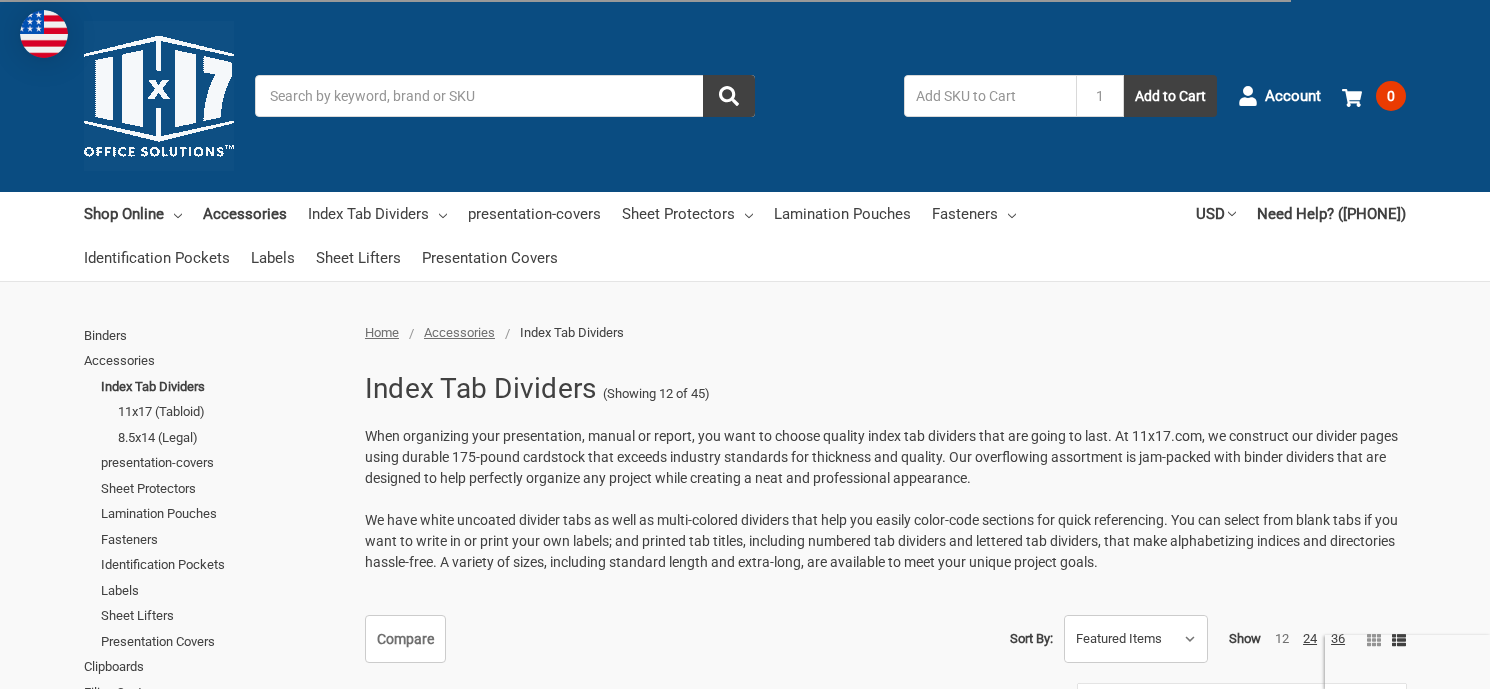 scroll, scrollTop: 0, scrollLeft: 0, axis: both 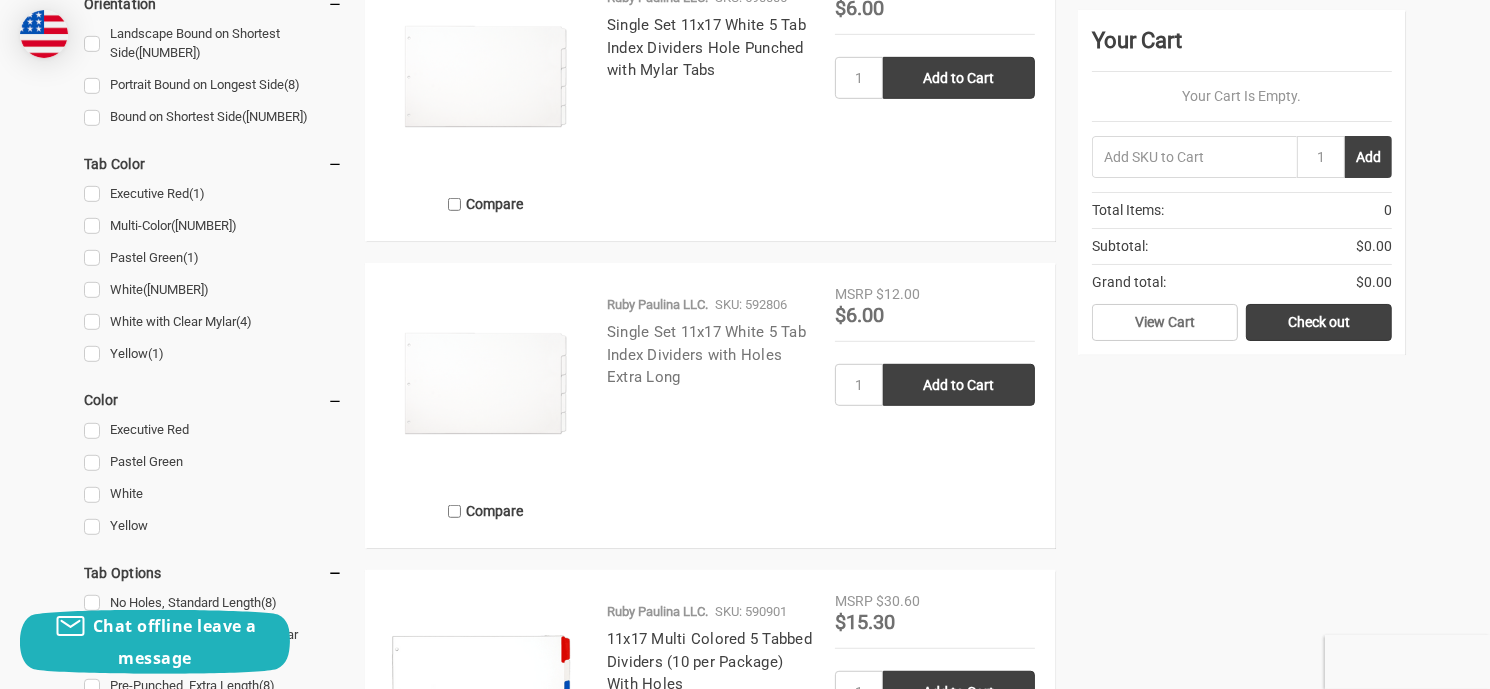 click on "Single Set 11x17 White 5 Tab Index Dividers with Holes Extra Long" at bounding box center (706, 354) 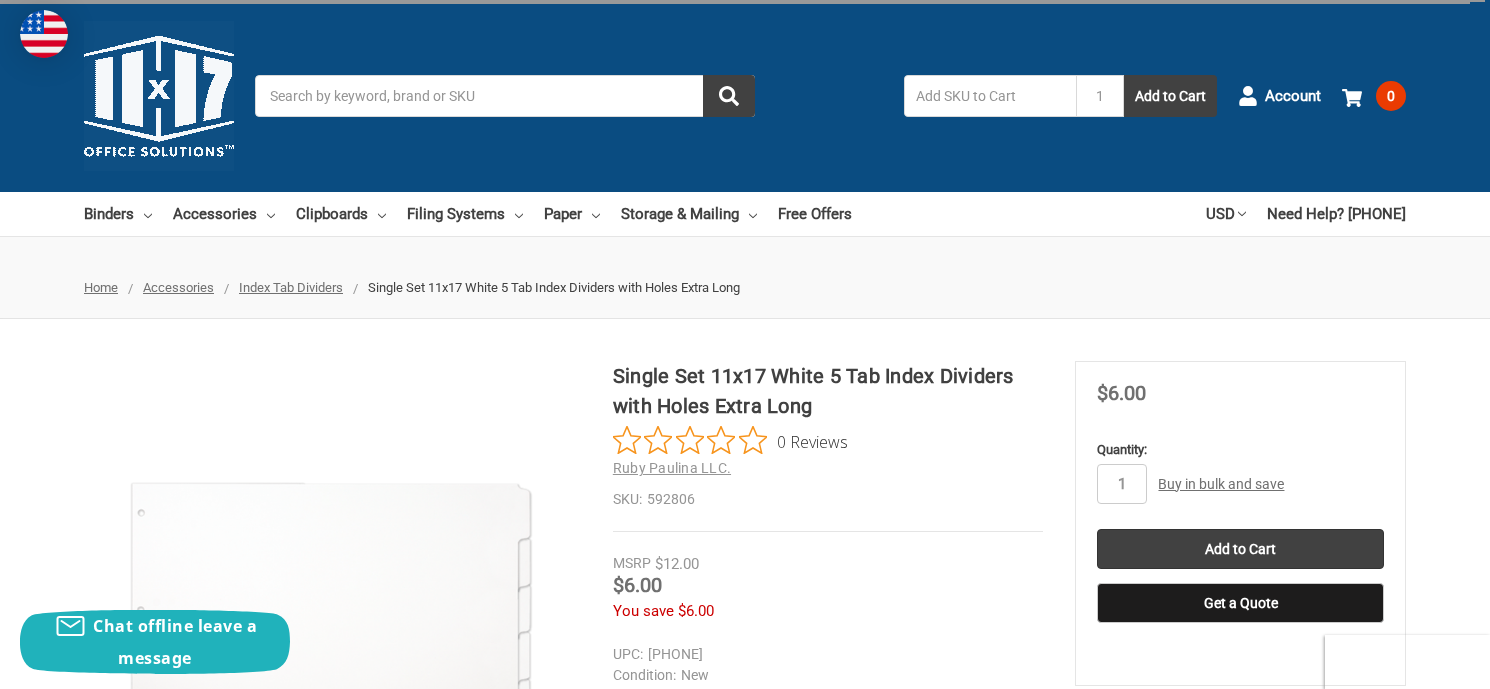 scroll, scrollTop: 0, scrollLeft: 0, axis: both 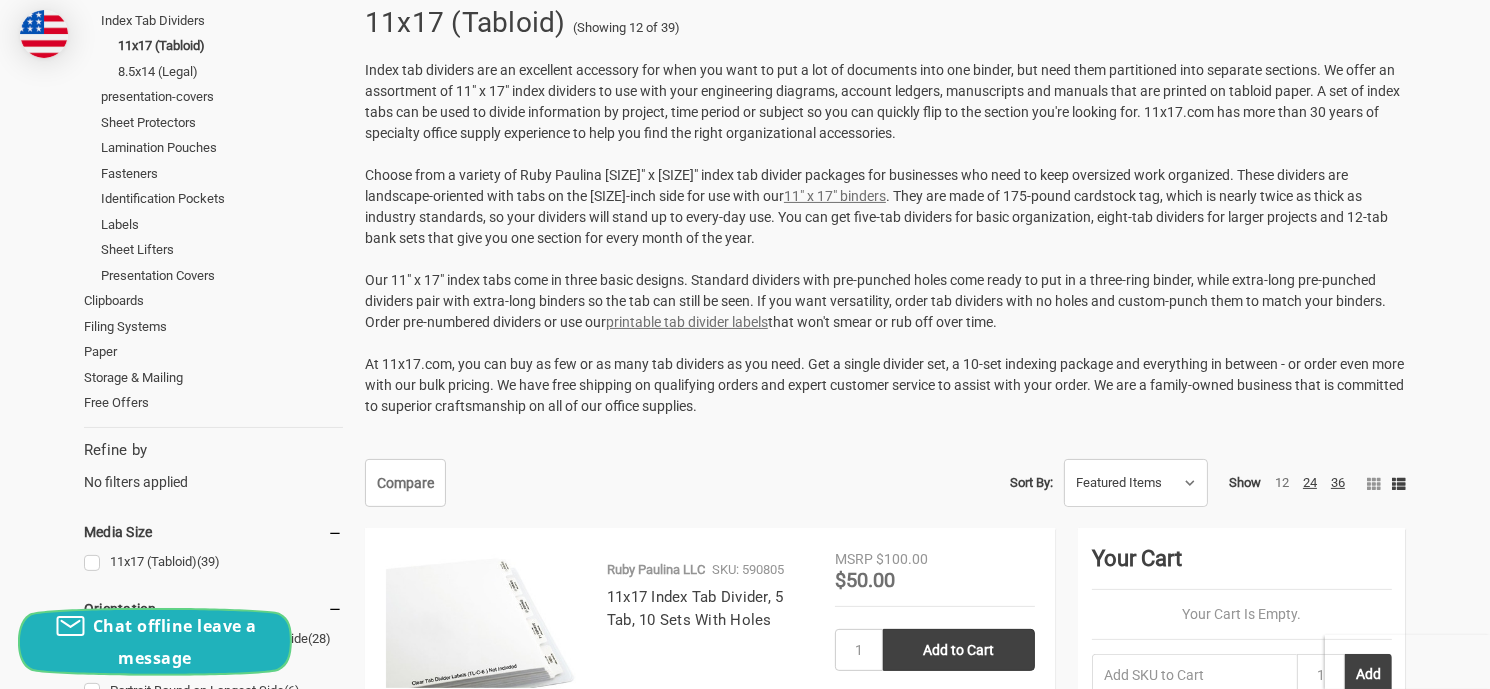 click on "Chat offline leave a message" at bounding box center [155, 642] 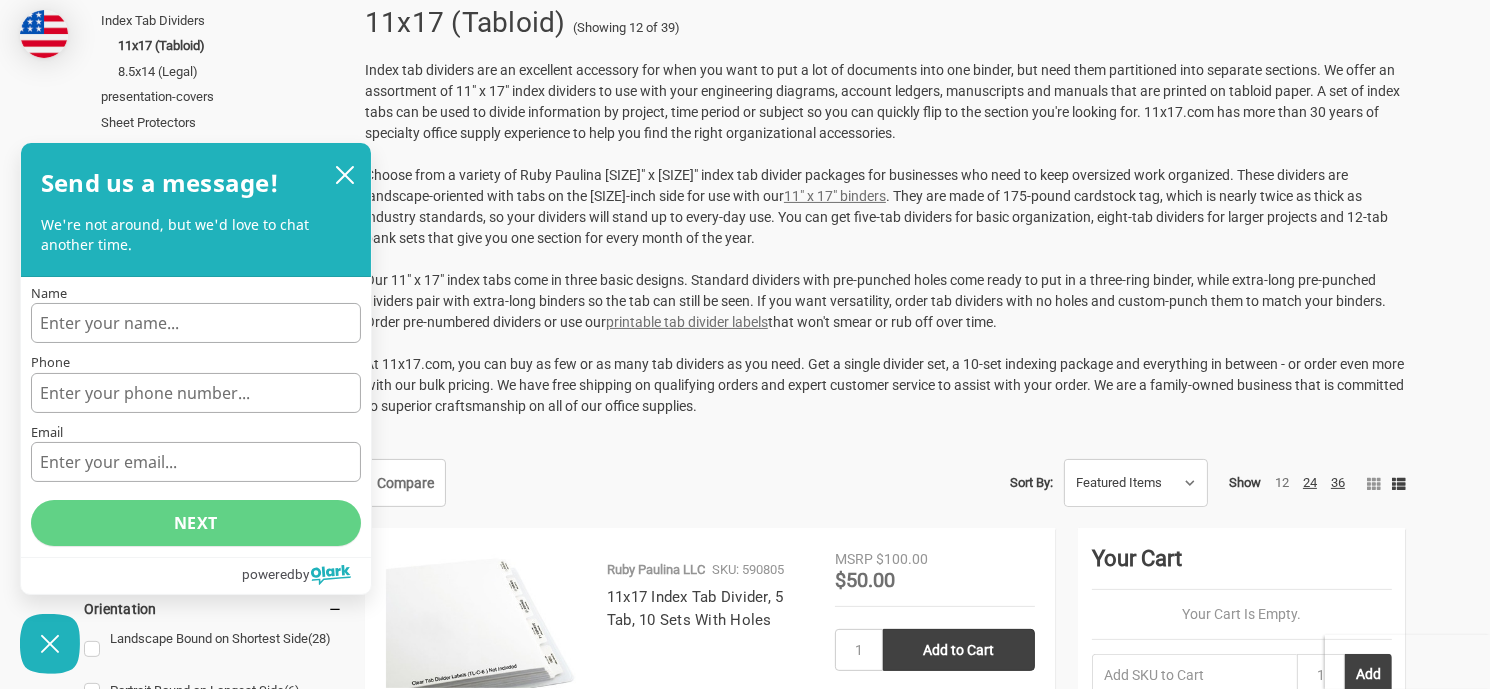 click on "Media Size" at bounding box center (213, 532) 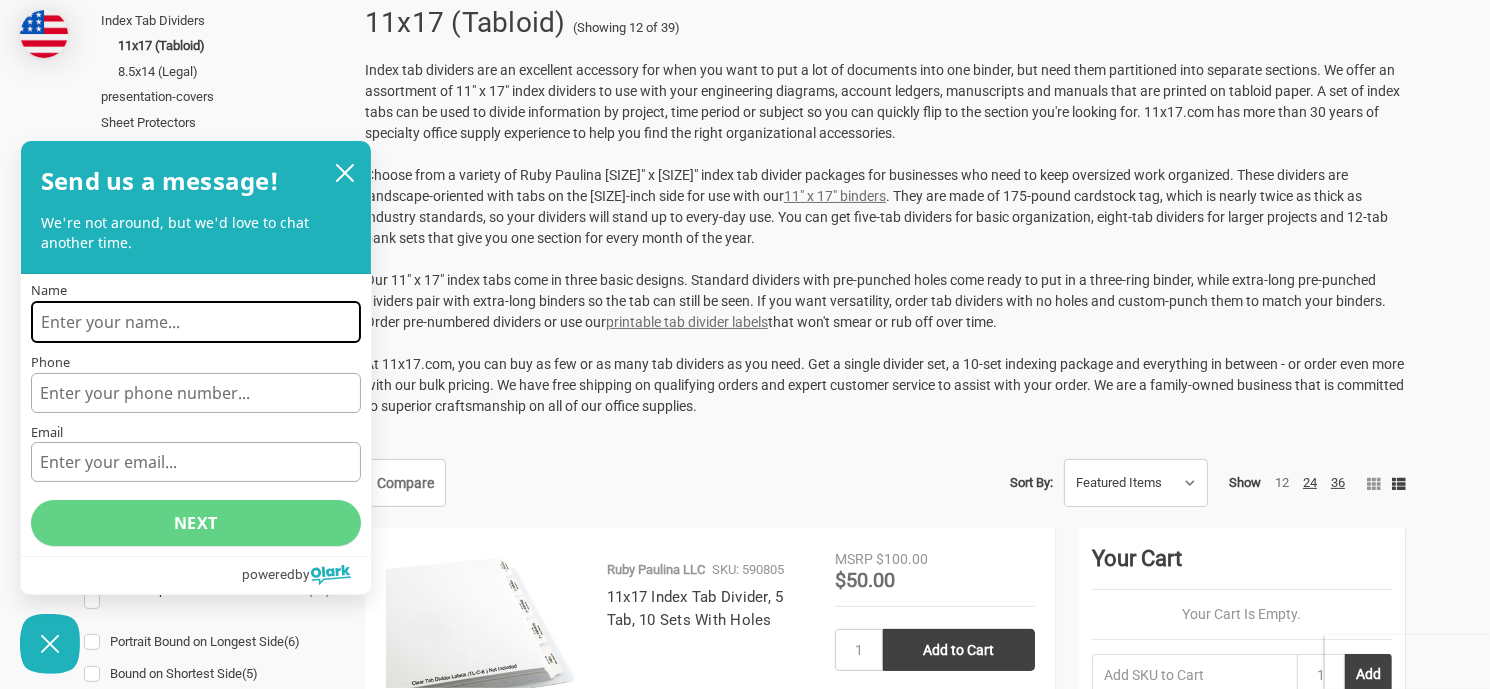 click on "Name" at bounding box center (196, 322) 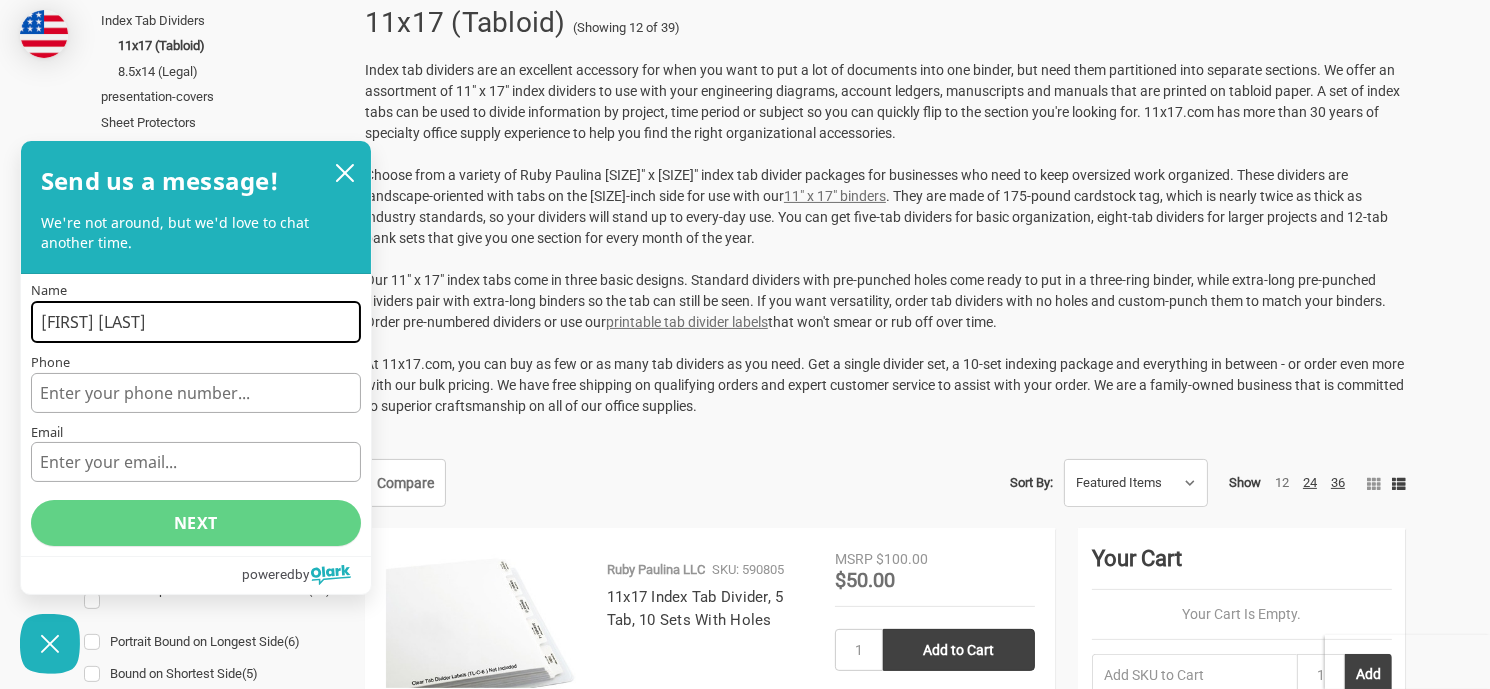 type on "[FIRST] [LAST]" 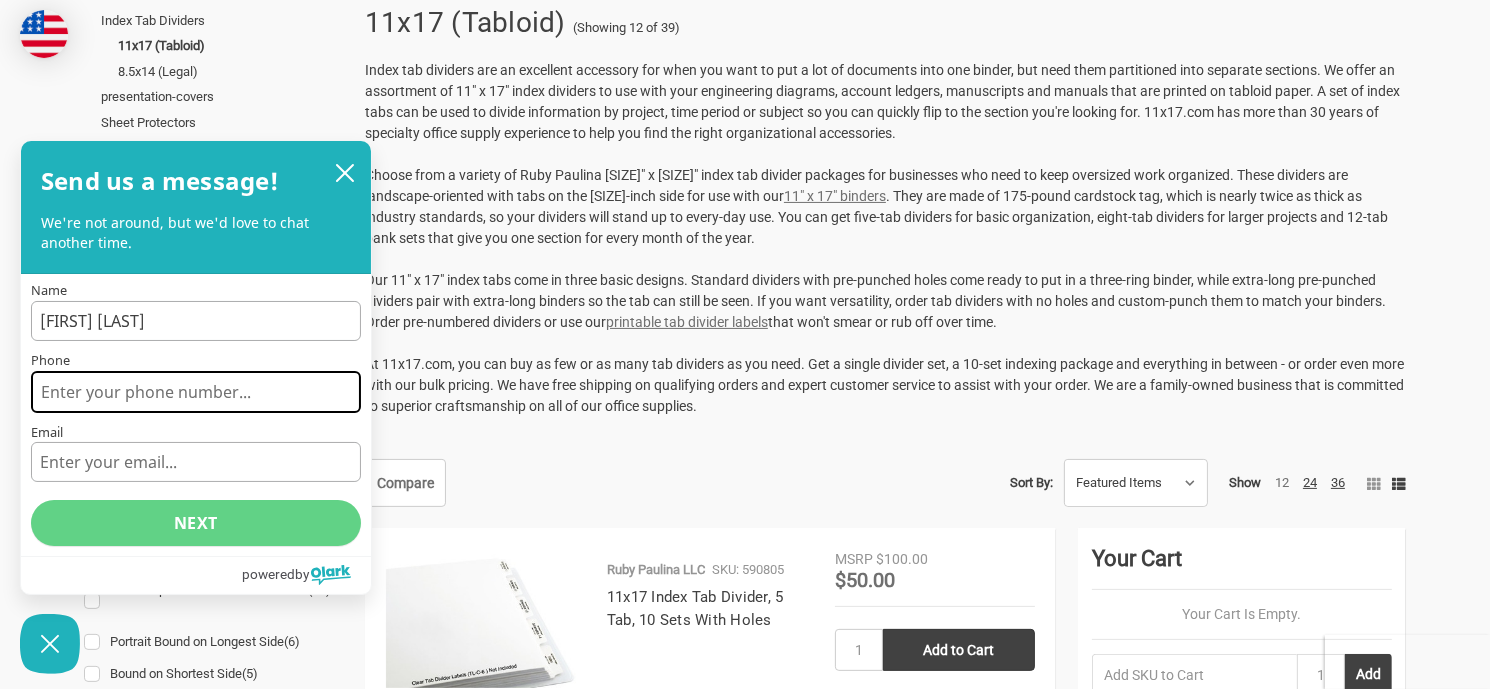 click on "Phone" at bounding box center [196, 392] 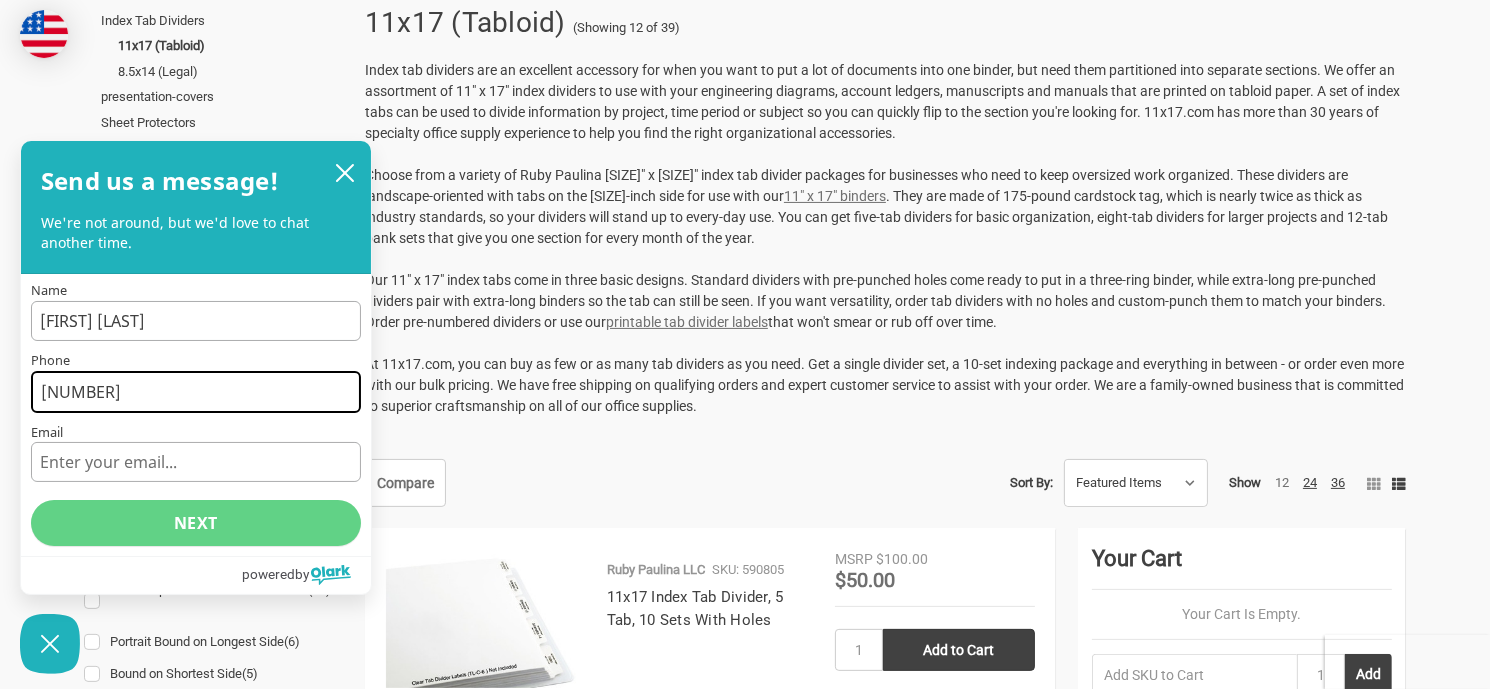 type on "[PHONE]" 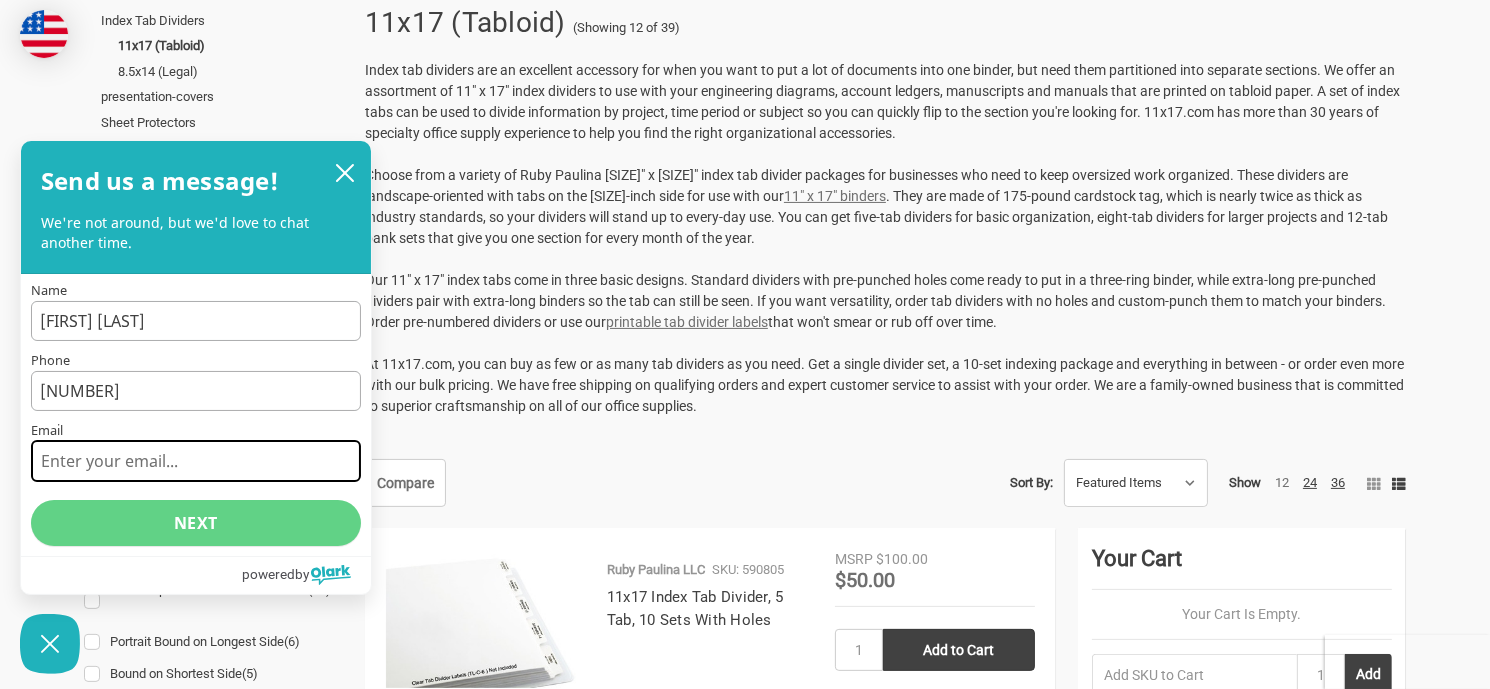 click on "Email" at bounding box center (196, 461) 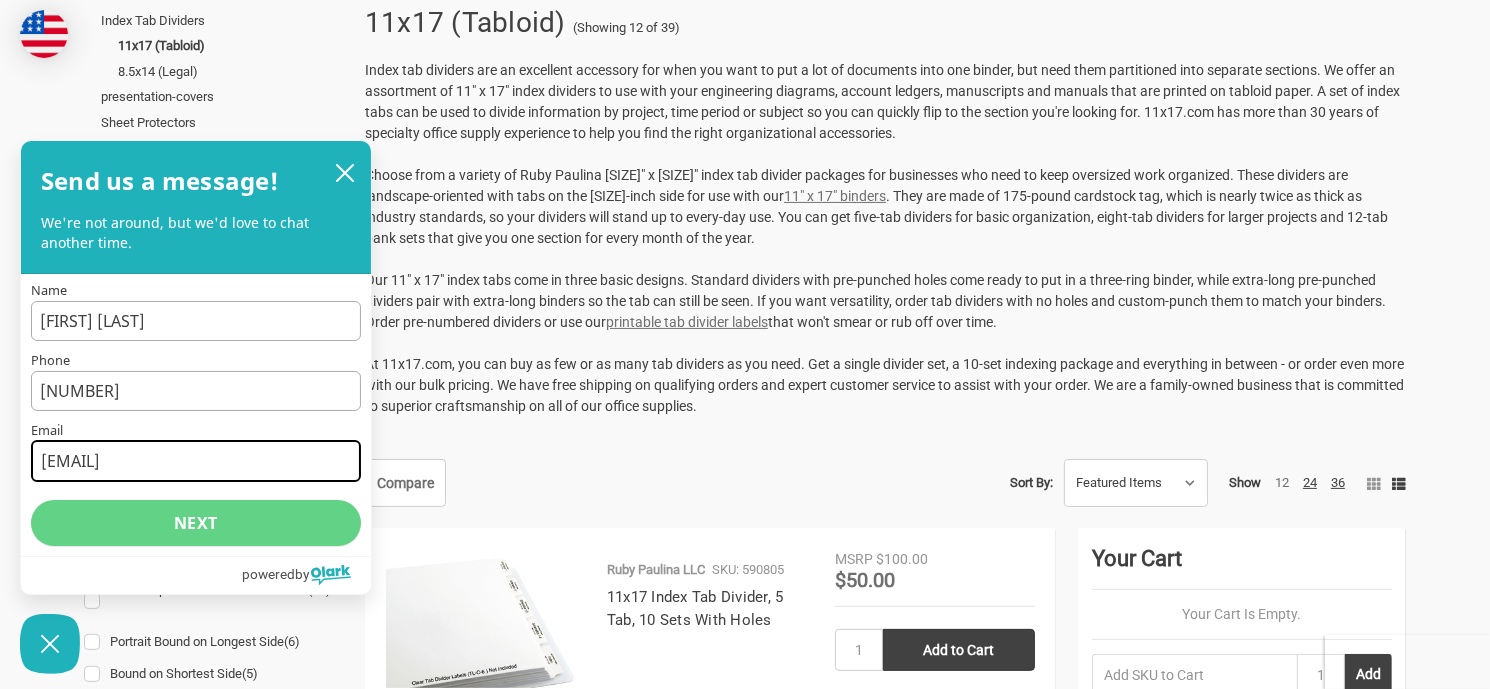 type on "[EMAIL]" 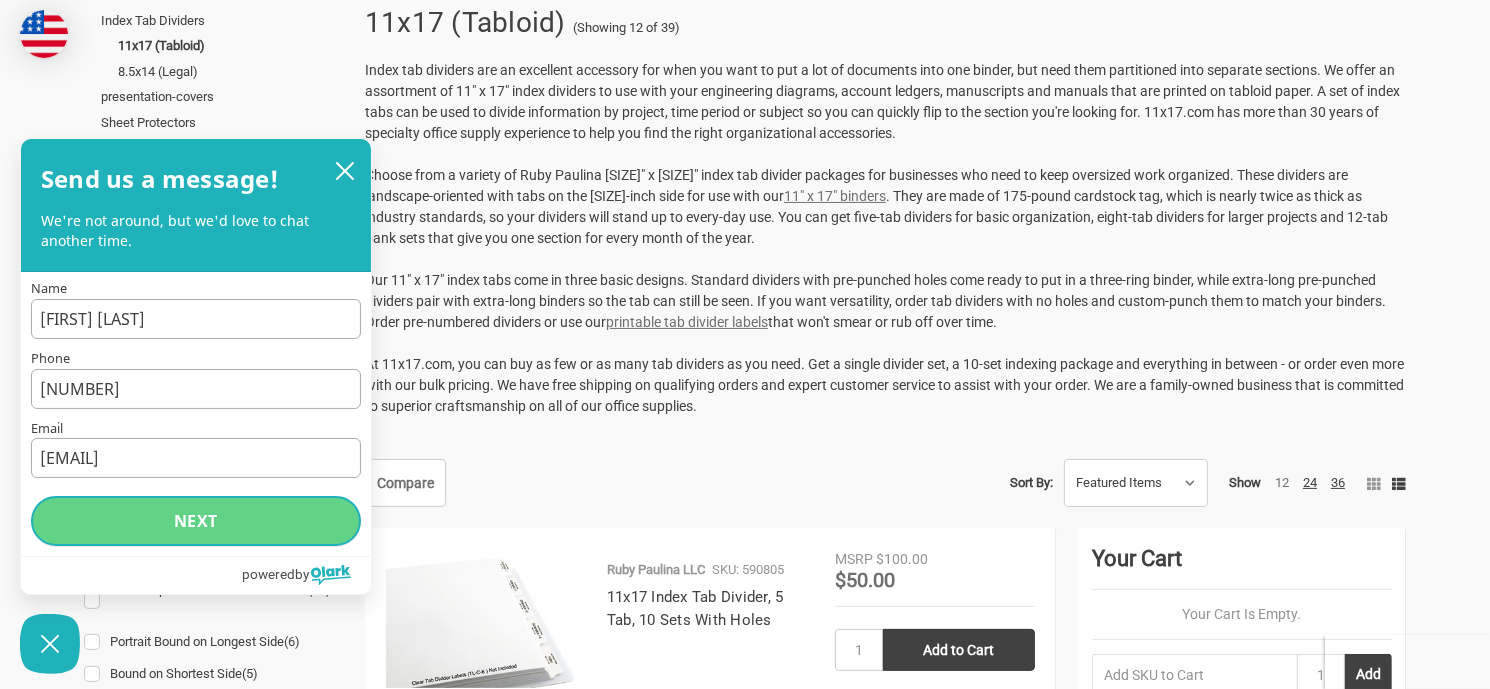 click on "Next" at bounding box center [196, 521] 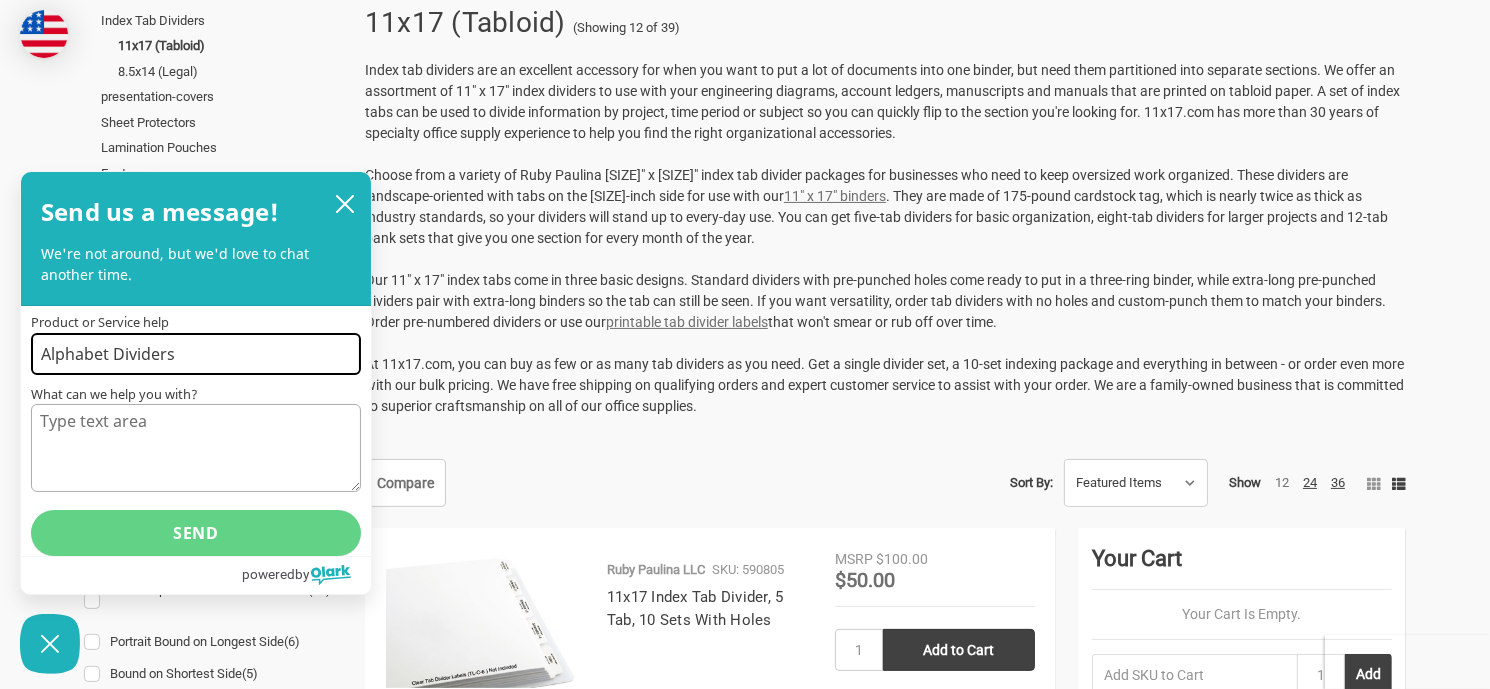 click on "Alphabet Dividers" at bounding box center (196, 354) 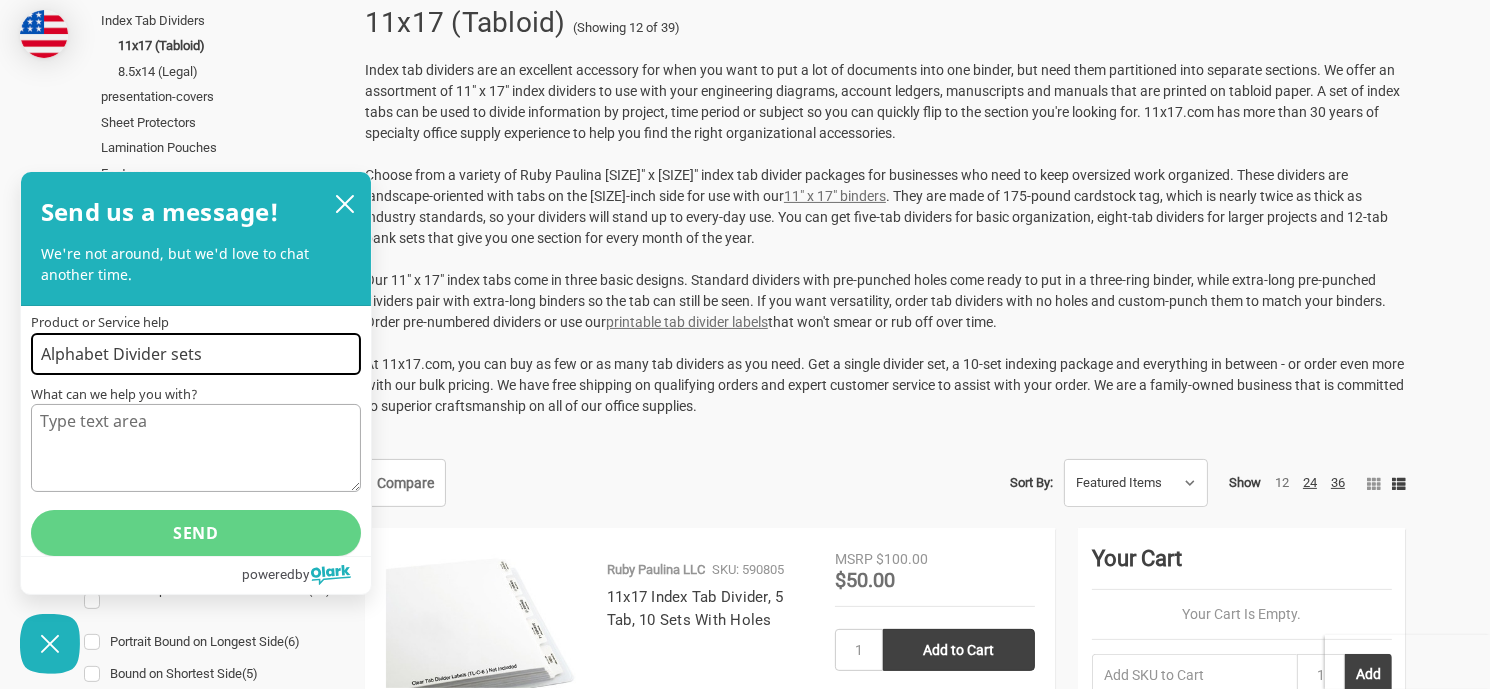 type on "Alphabet Divider sets" 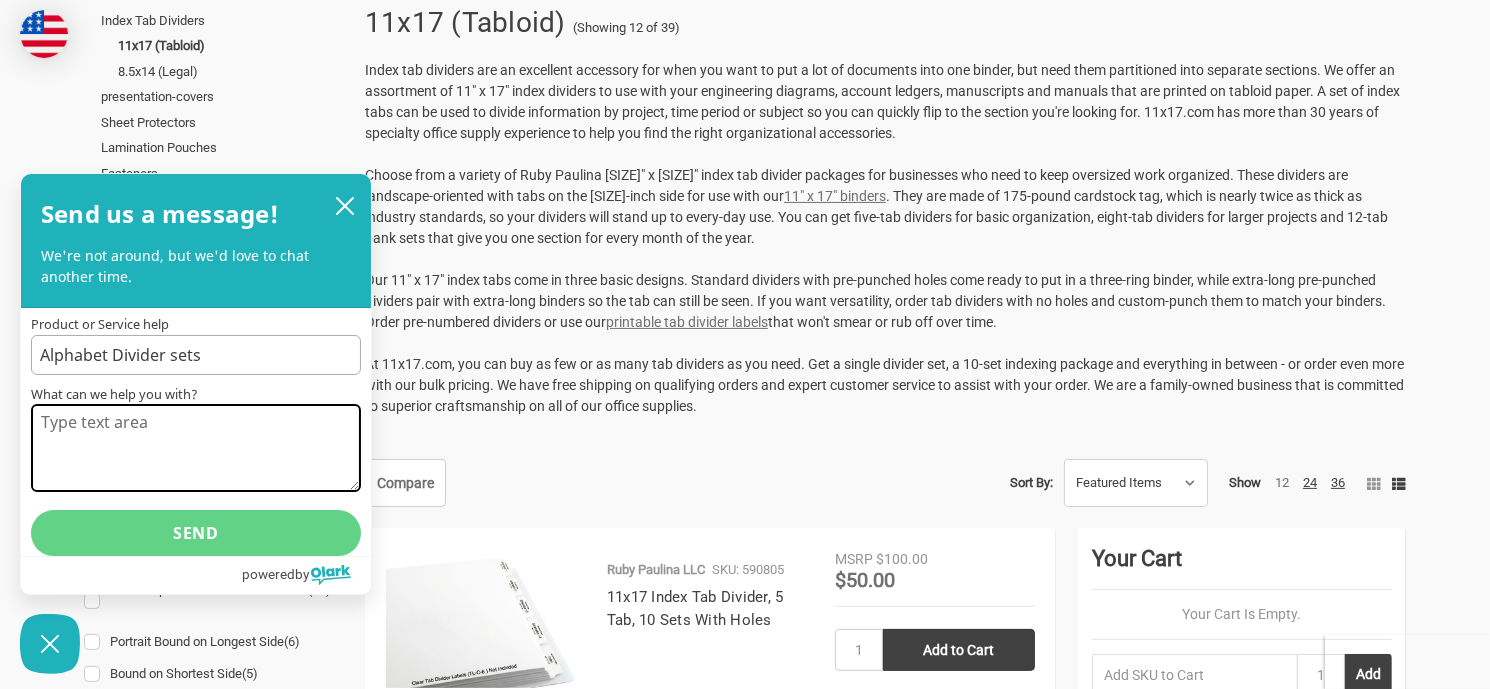 click on "What can we help you with?" at bounding box center (196, 448) 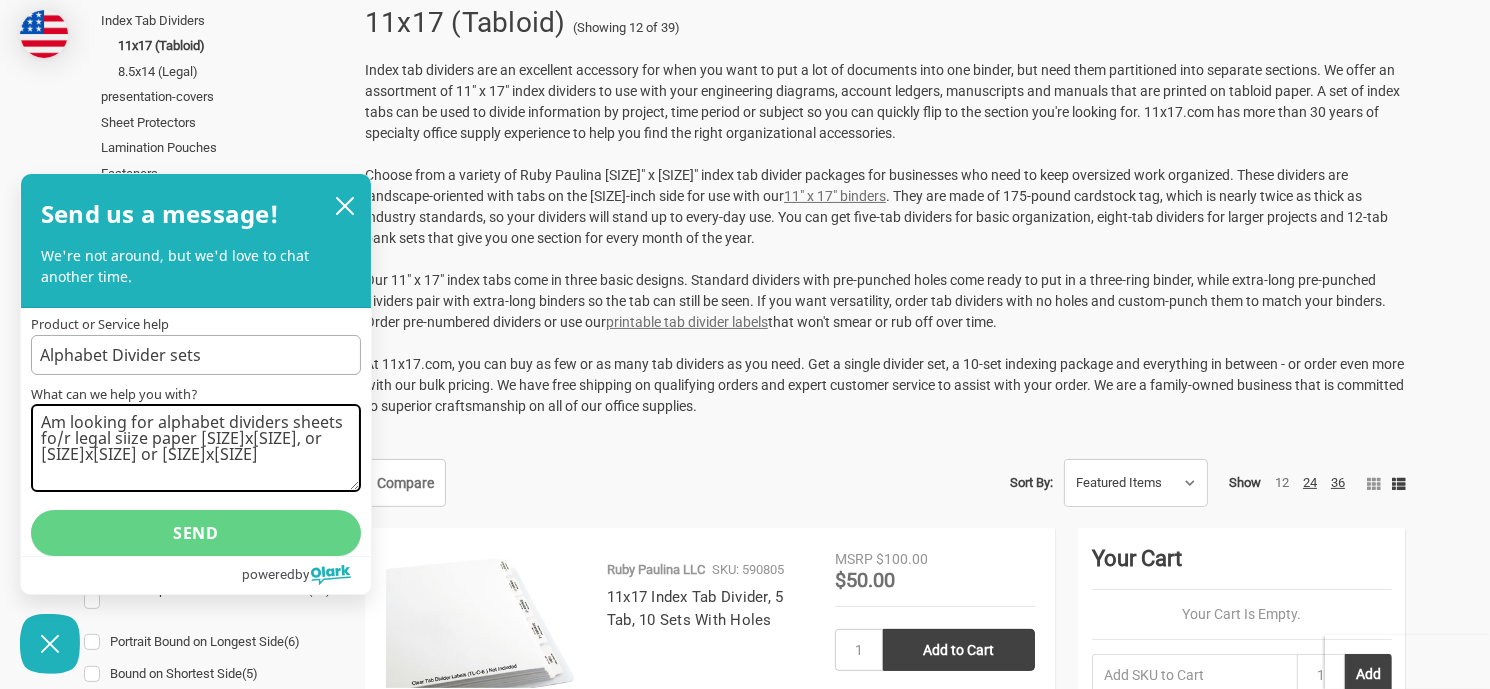 click on "Am looking for alphabet dividers sheets fo/r legal siize paper 81/2 x 14, or 11x14 or 11x17" at bounding box center (196, 448) 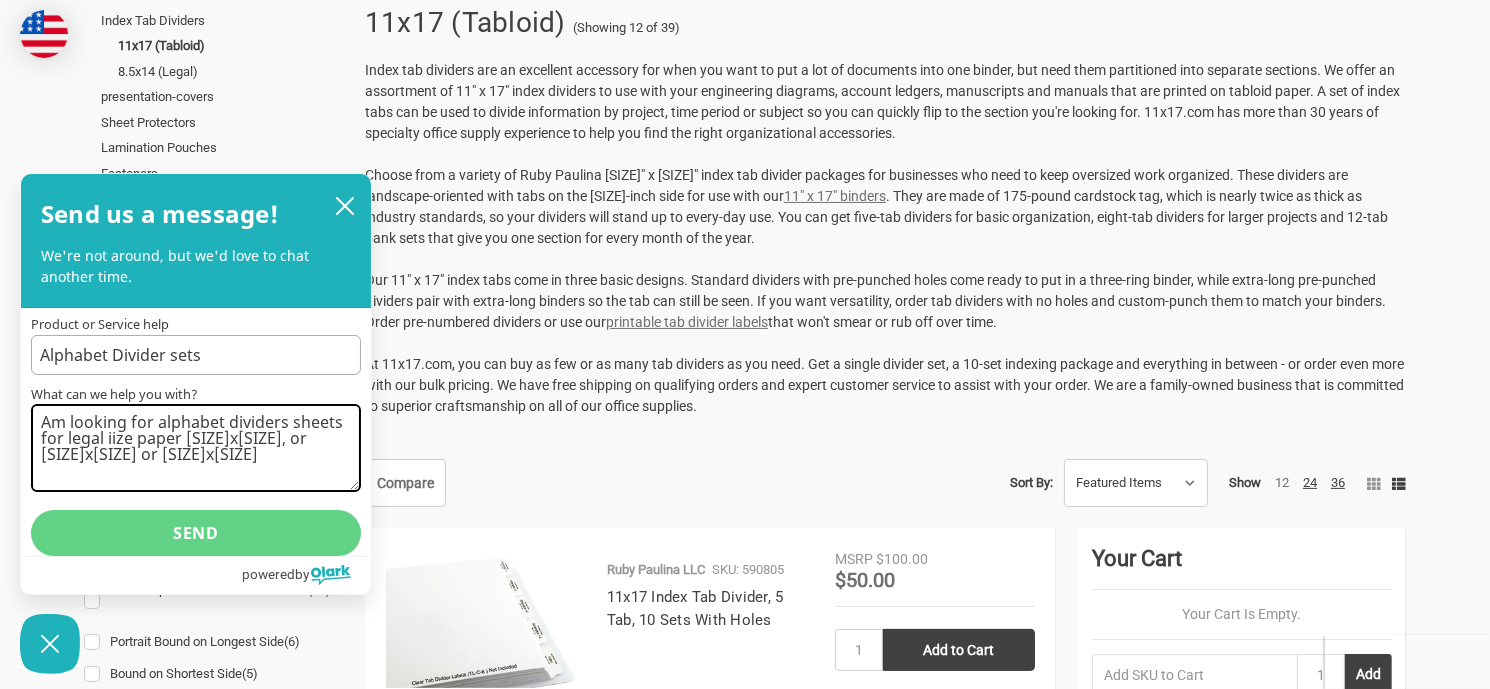 click on "Am looking for alphabet dividers sheets for legal iize paper 81/2 x 14, or 11x14 or 11x17" at bounding box center (196, 448) 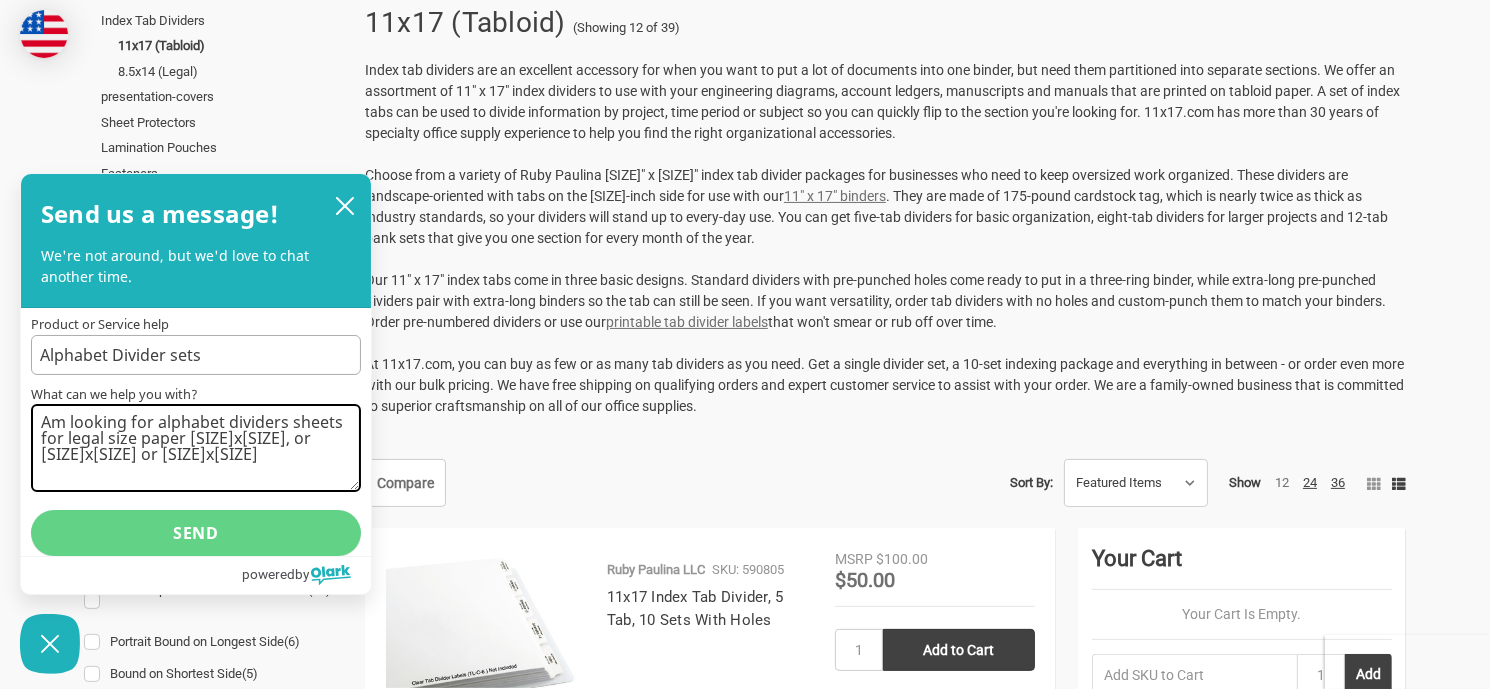 click on "Am looking for alphabet dividers sheets for legal size paper 81/2 x 14, or 11x14 or 11x17" at bounding box center (196, 448) 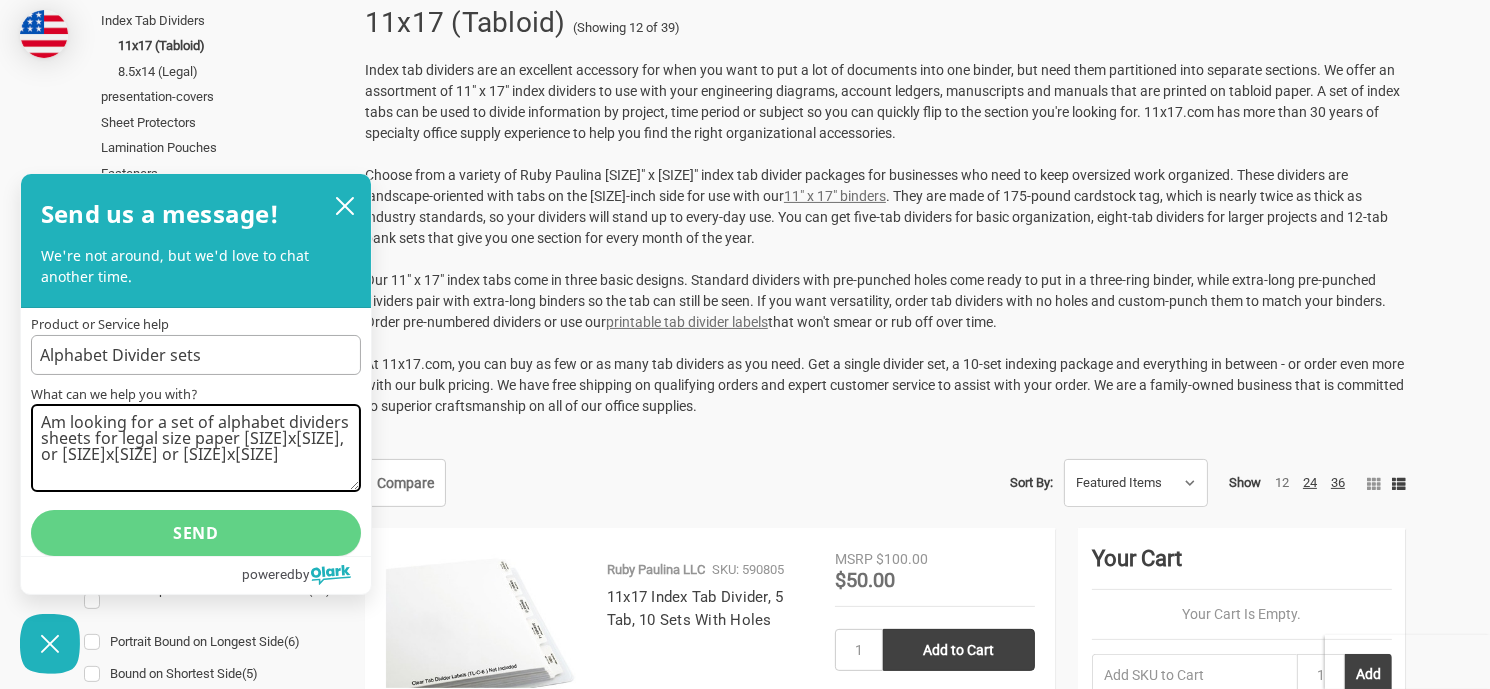 click on "Am looking for a set of alphabet dividers sheets for legal size paper 81/2 x 14, or 11x14 or 11x17" at bounding box center (196, 448) 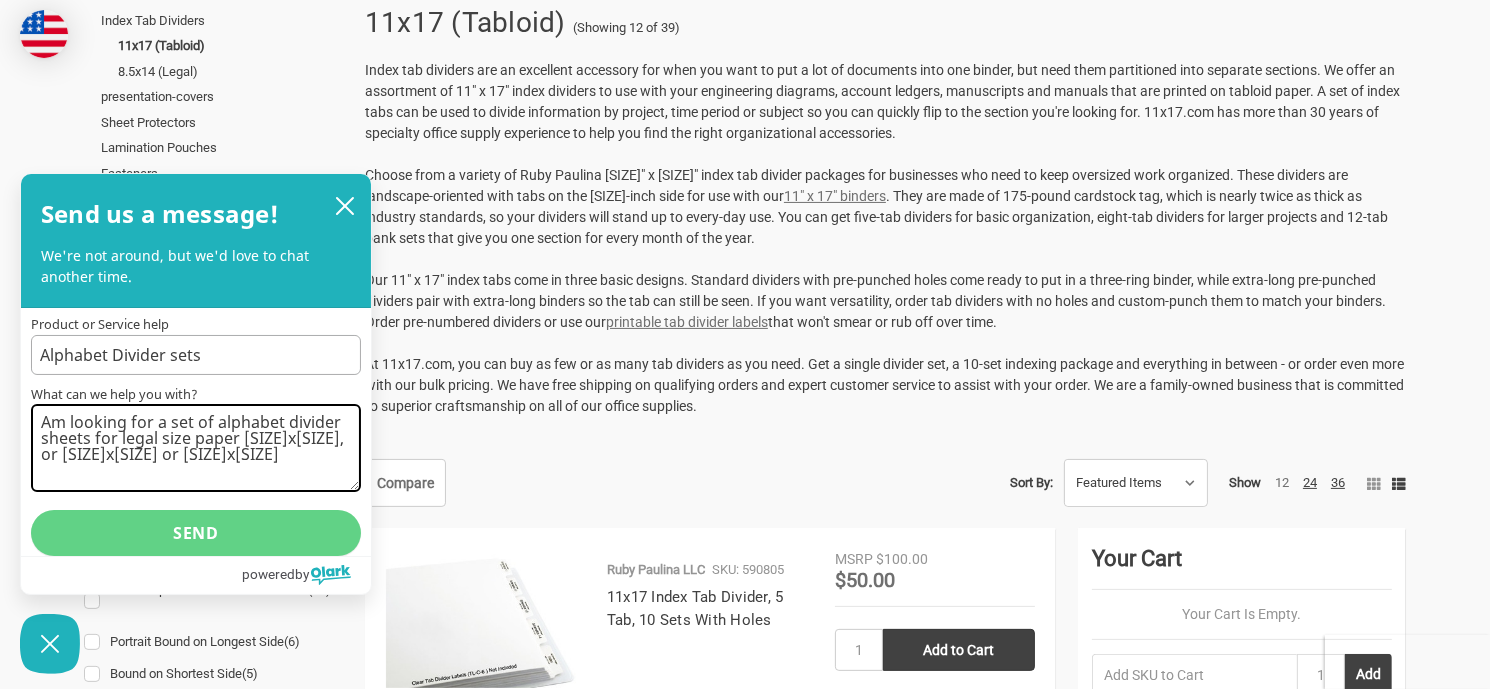 click on "Am looking for a set of alphabet divider sheets for legal size paper 81/2 x 14, or 11x14 or 11x17" at bounding box center (196, 448) 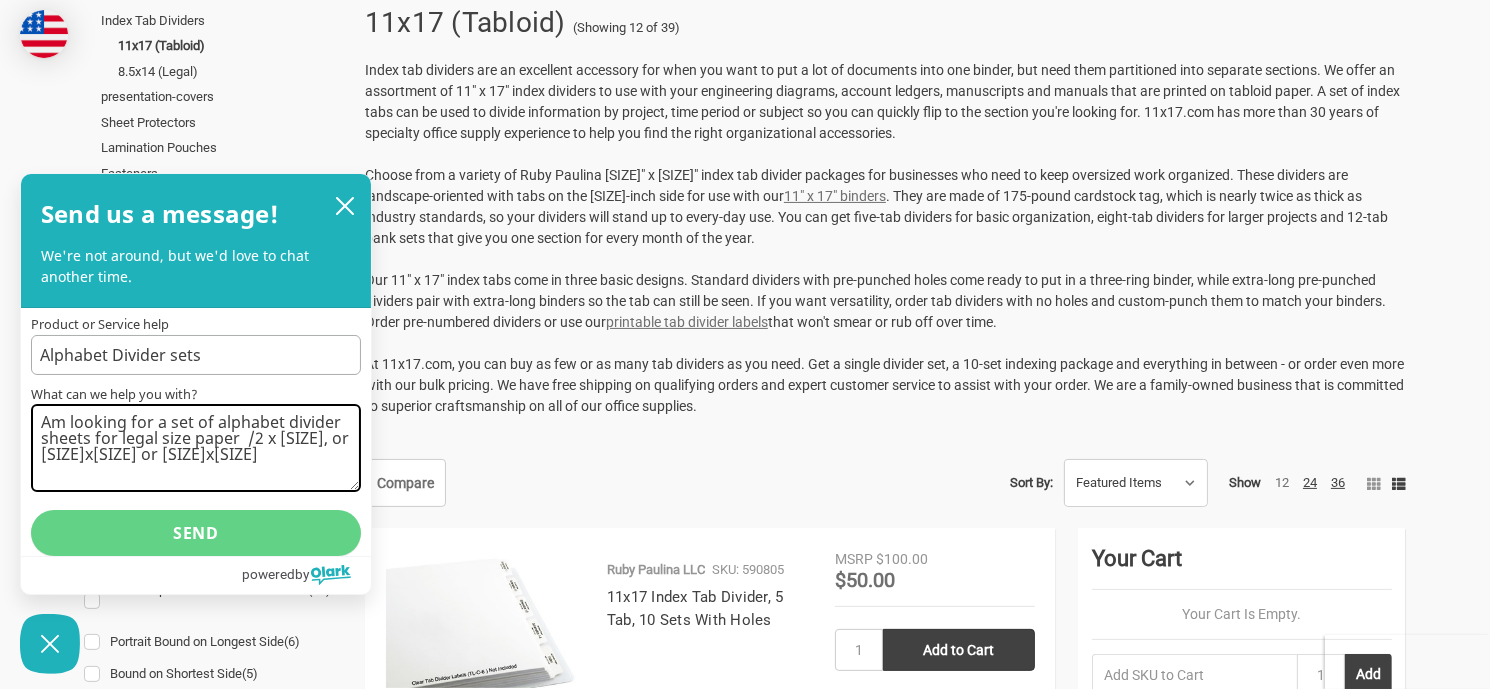 type on "Am looking for a set of alphabet divider sheets for legal size paper  8 1/2 x 14, or 11x14 or 11x17" 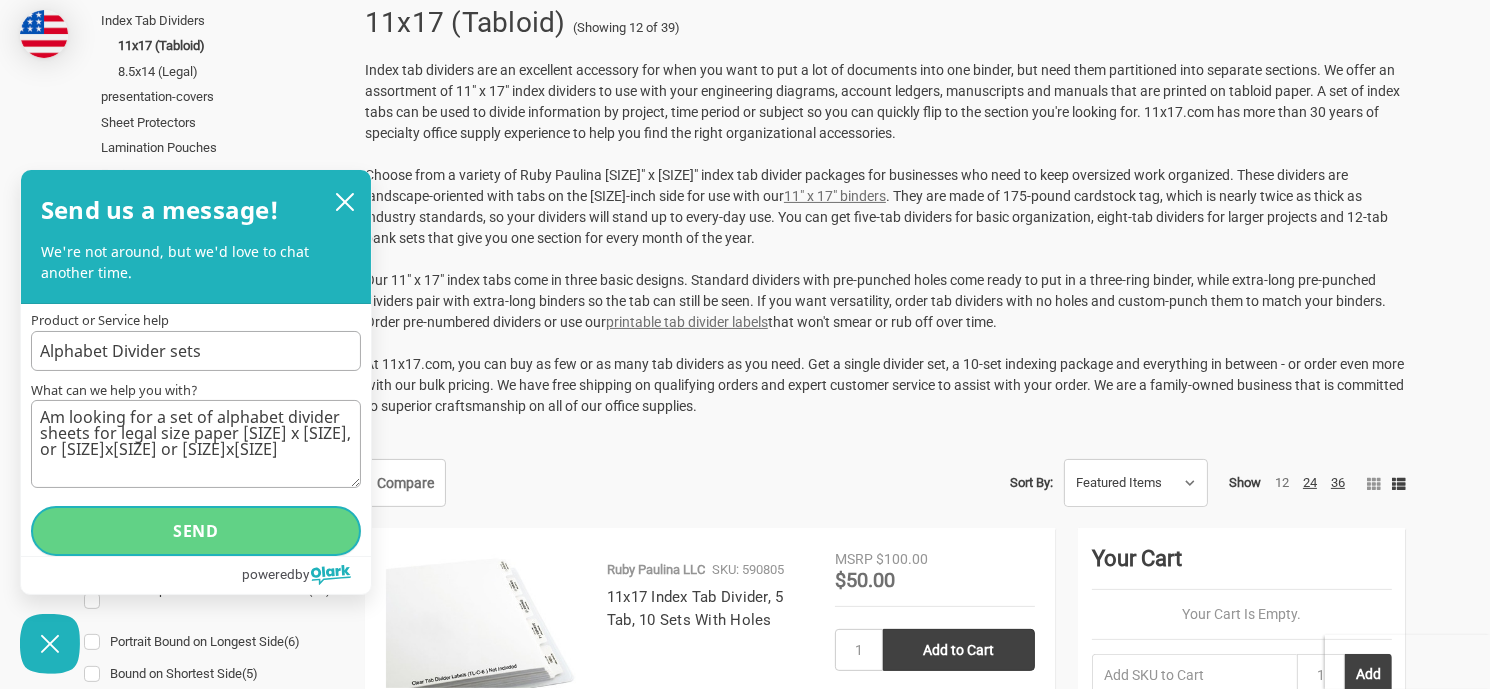 click on "Send" at bounding box center (196, 531) 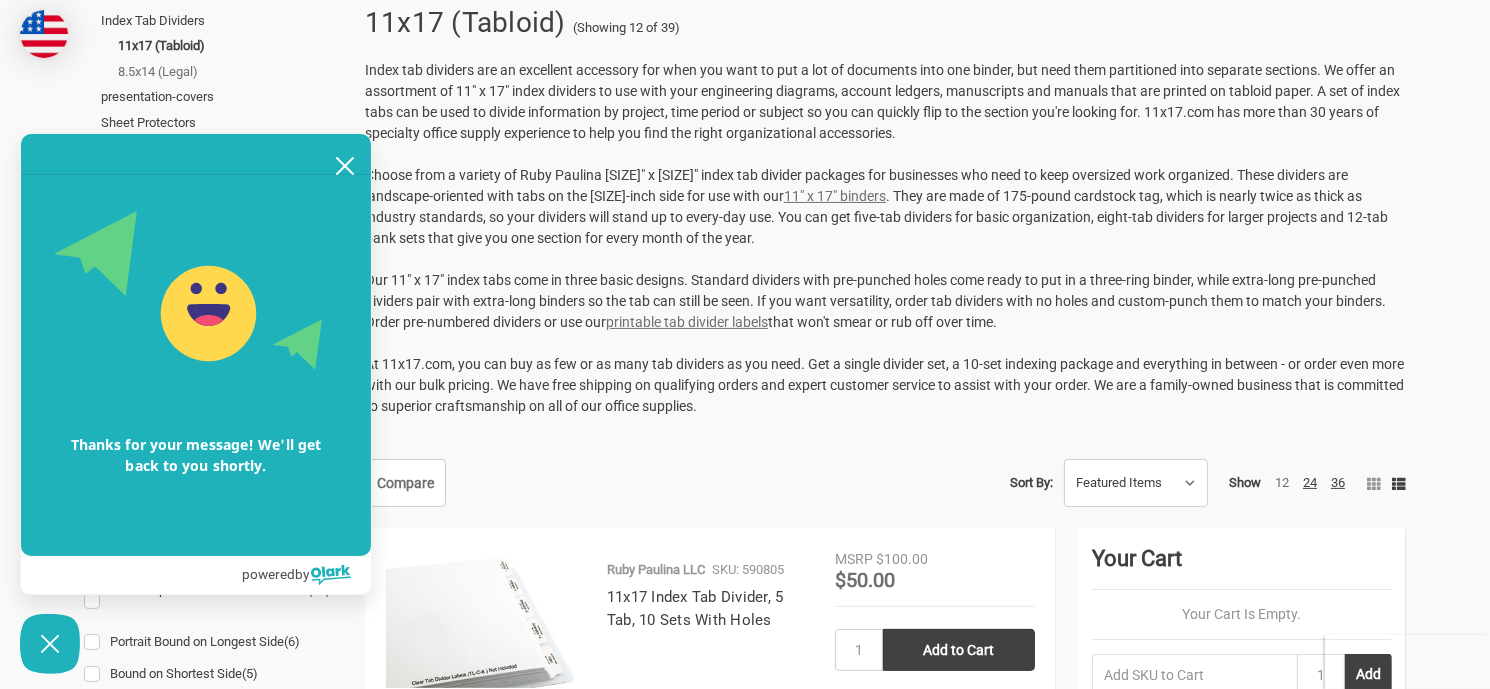 click on "8.5x14 (Legal)" at bounding box center (230, 72) 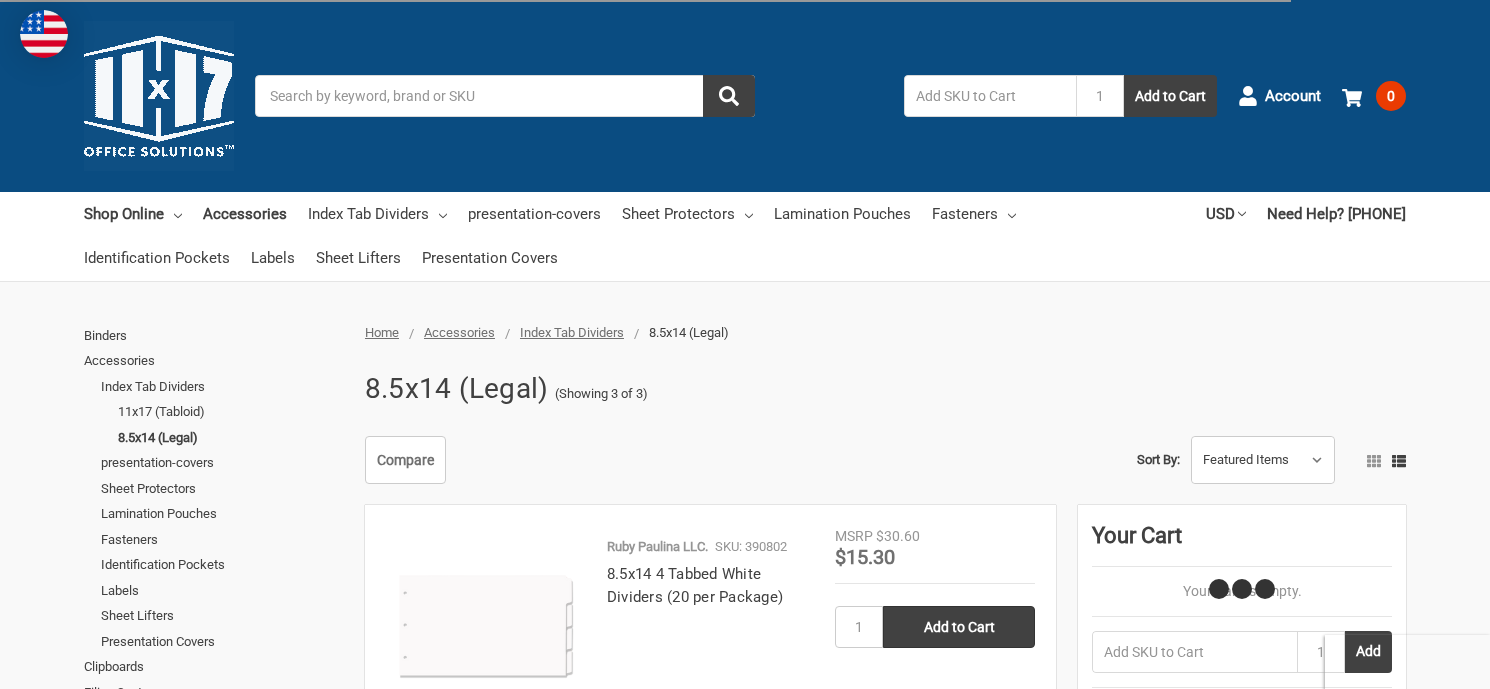 scroll, scrollTop: 0, scrollLeft: 0, axis: both 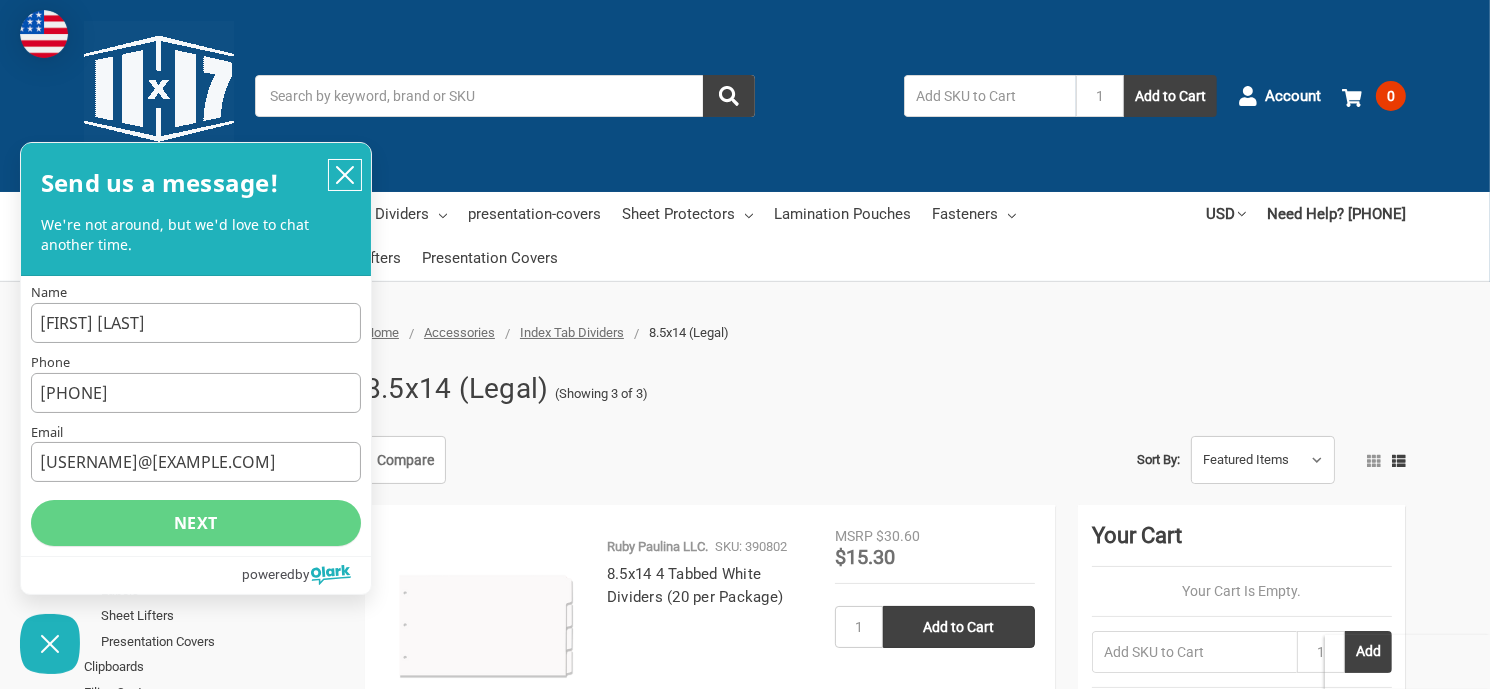 click 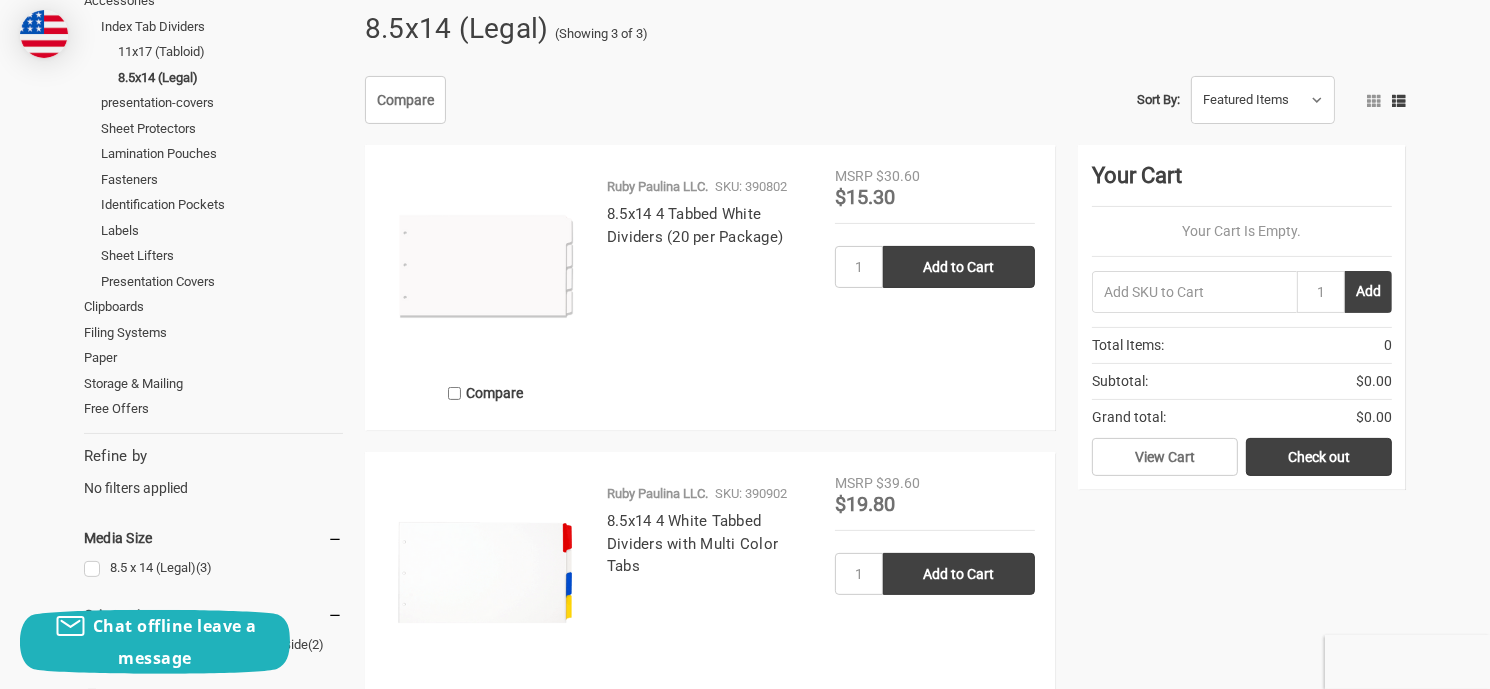 scroll, scrollTop: 383, scrollLeft: 0, axis: vertical 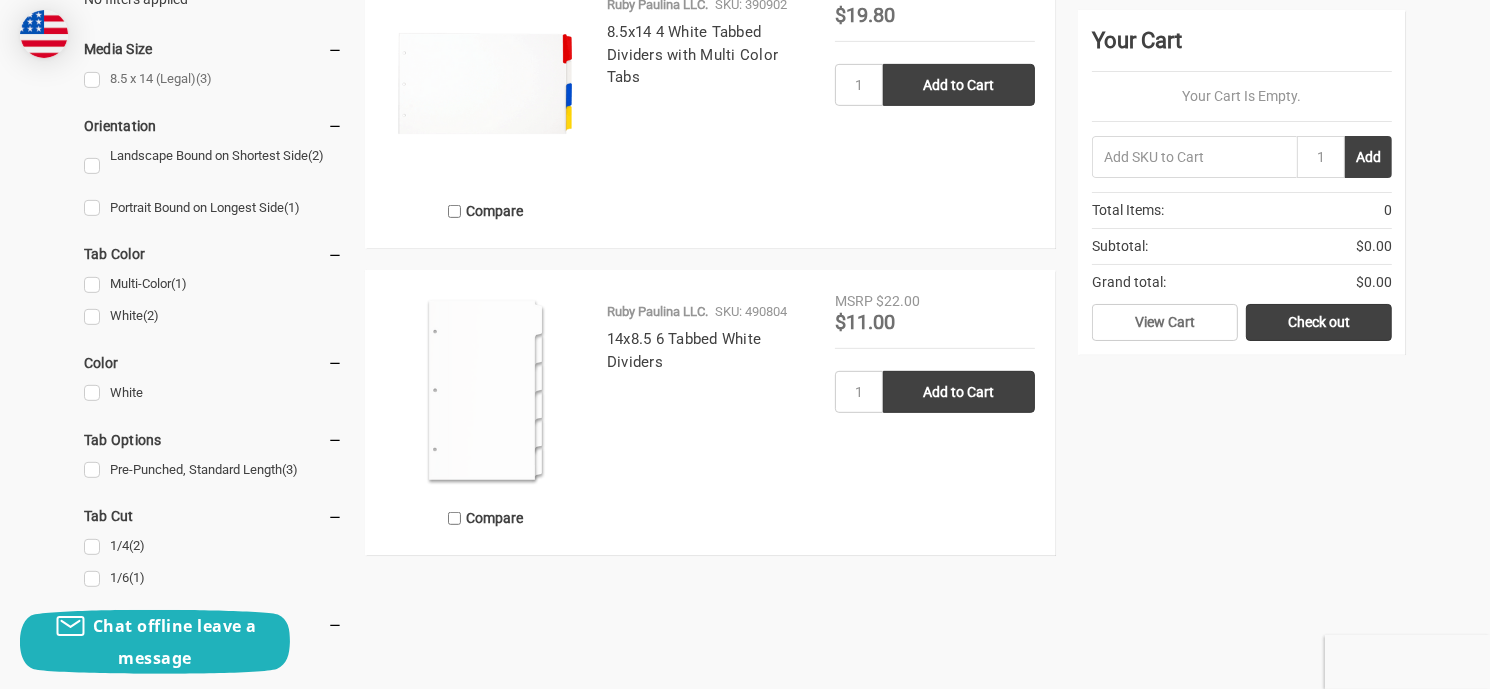 click on "8.5 x 14 (Legal)
(3)" at bounding box center (213, 79) 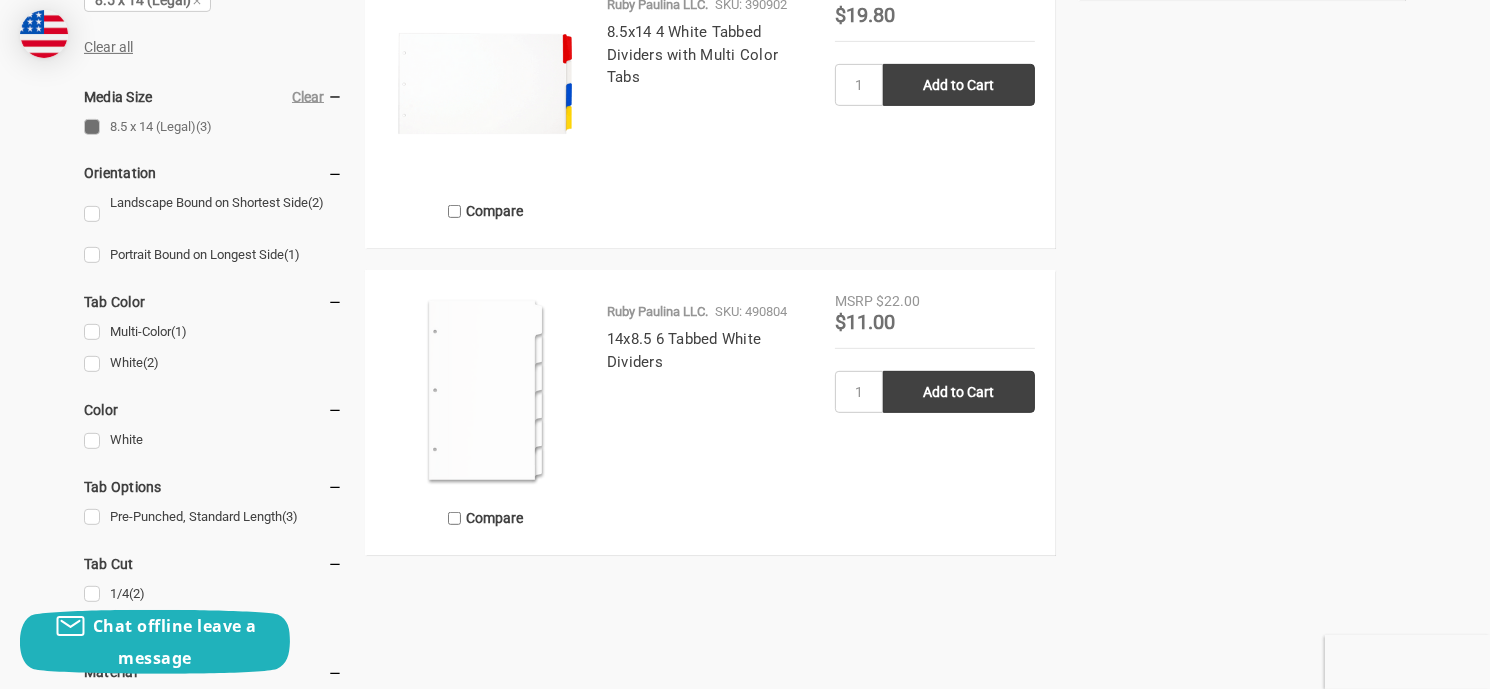scroll, scrollTop: 0, scrollLeft: 0, axis: both 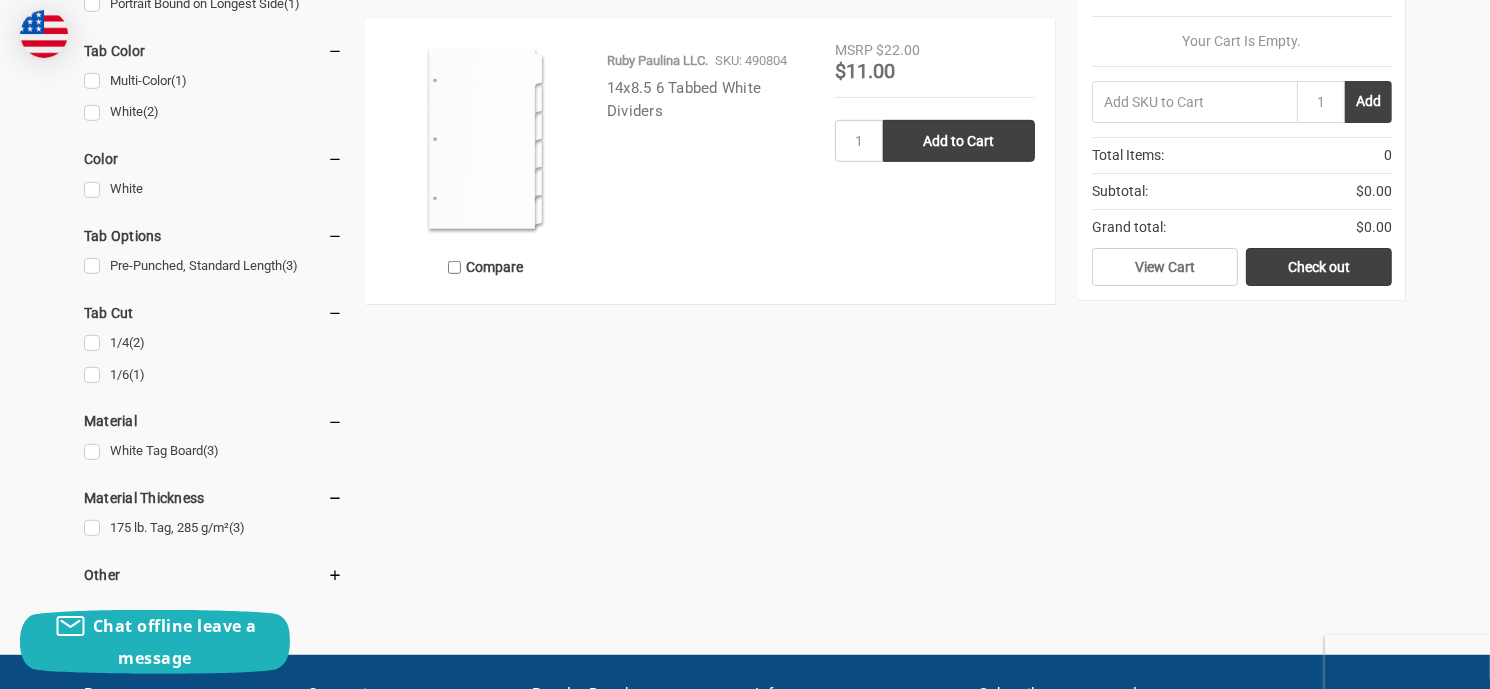 click on "14x8.5 6 Tabbed White Dividers" at bounding box center (684, 99) 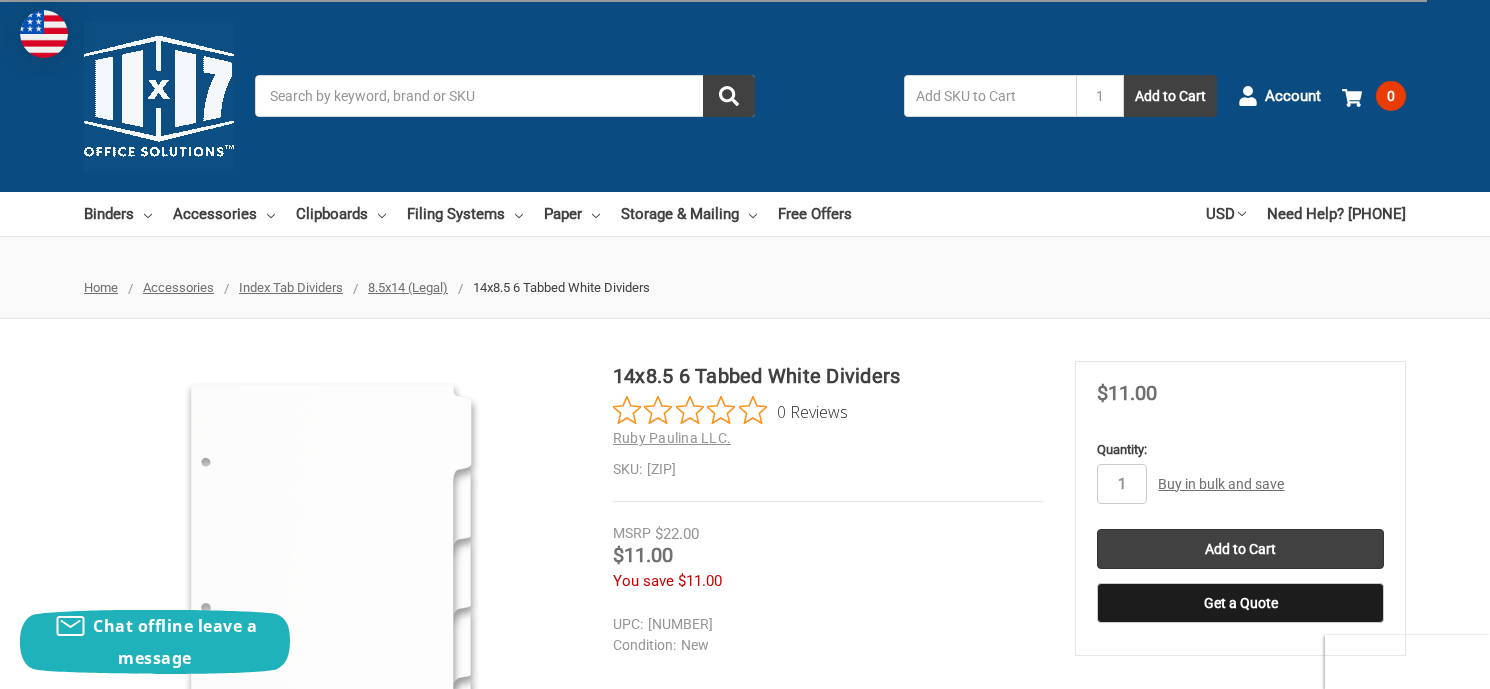 scroll, scrollTop: 0, scrollLeft: 0, axis: both 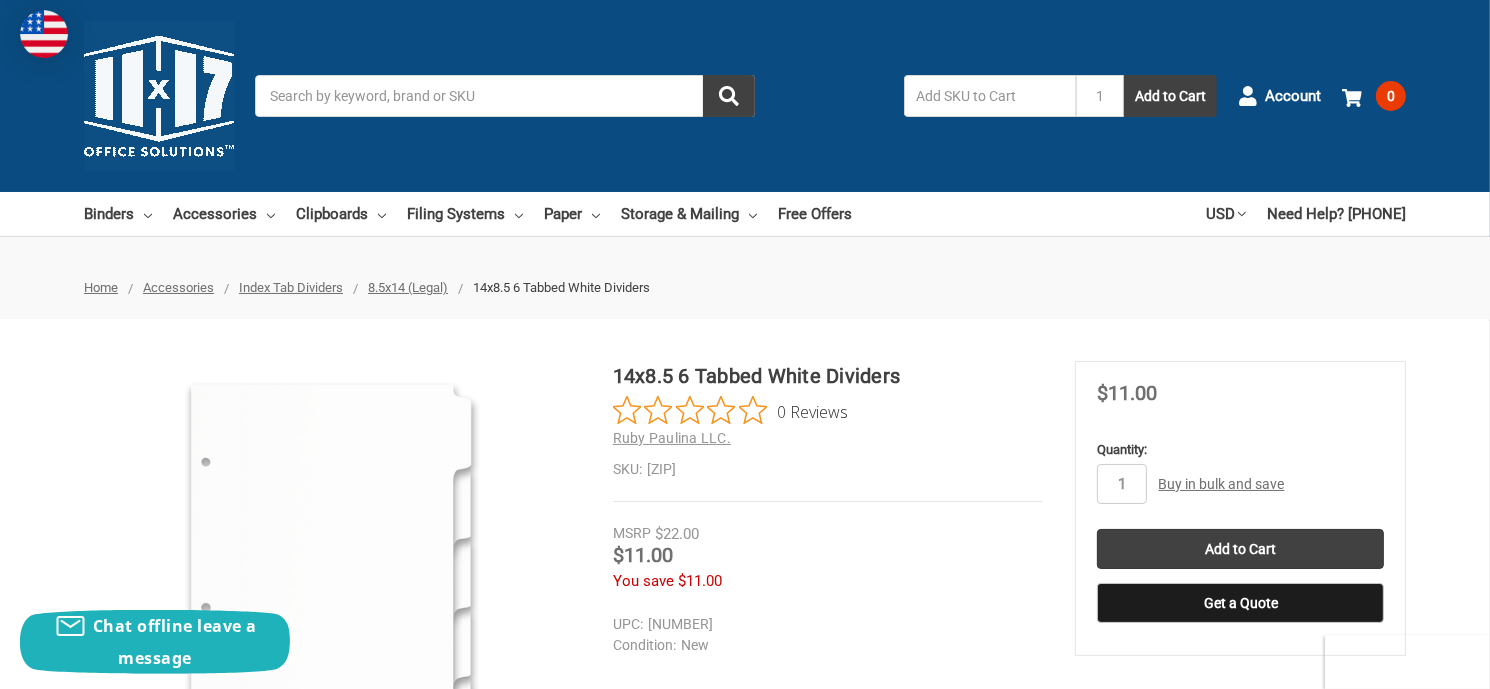 click on "Index Tab Dividers" at bounding box center (291, 287) 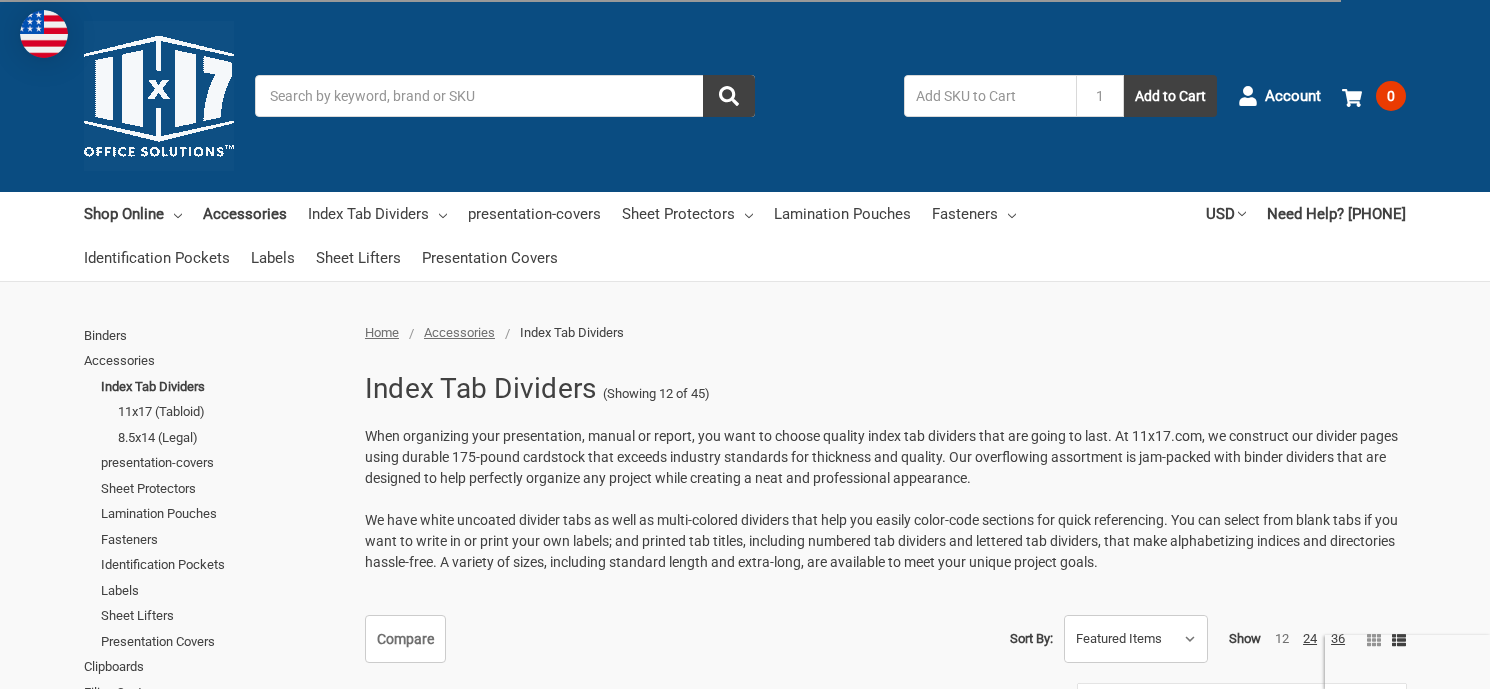 scroll, scrollTop: 0, scrollLeft: 0, axis: both 